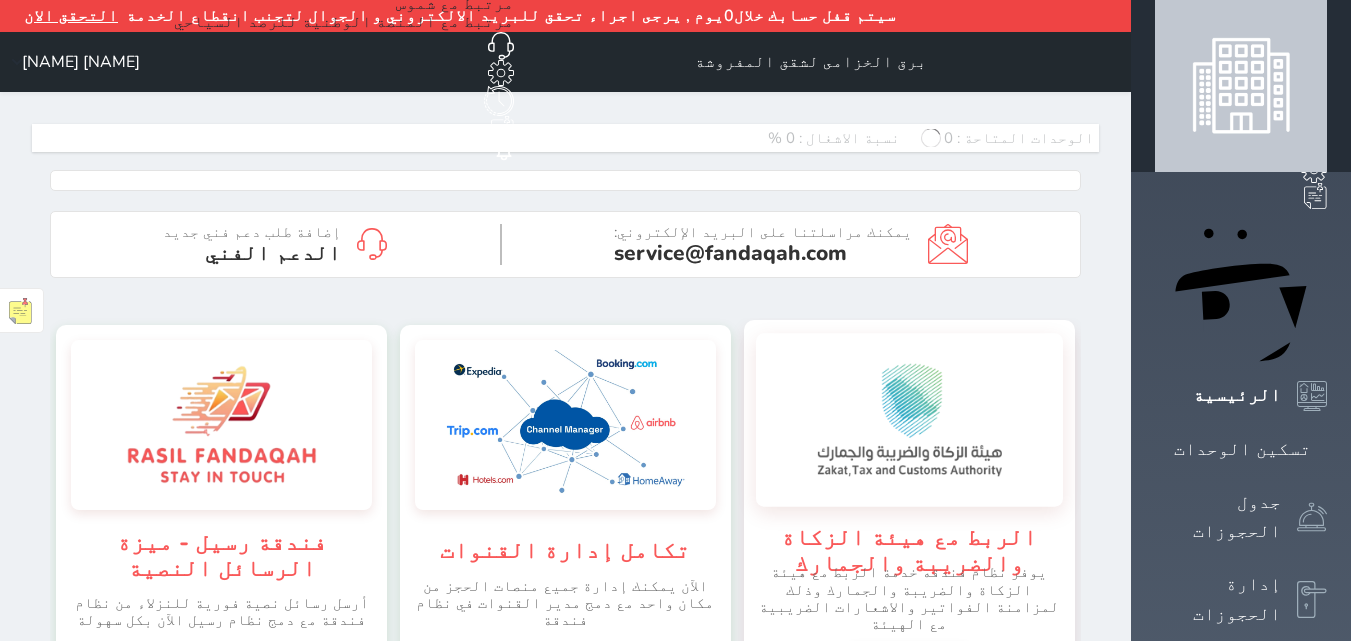 scroll, scrollTop: 0, scrollLeft: 0, axis: both 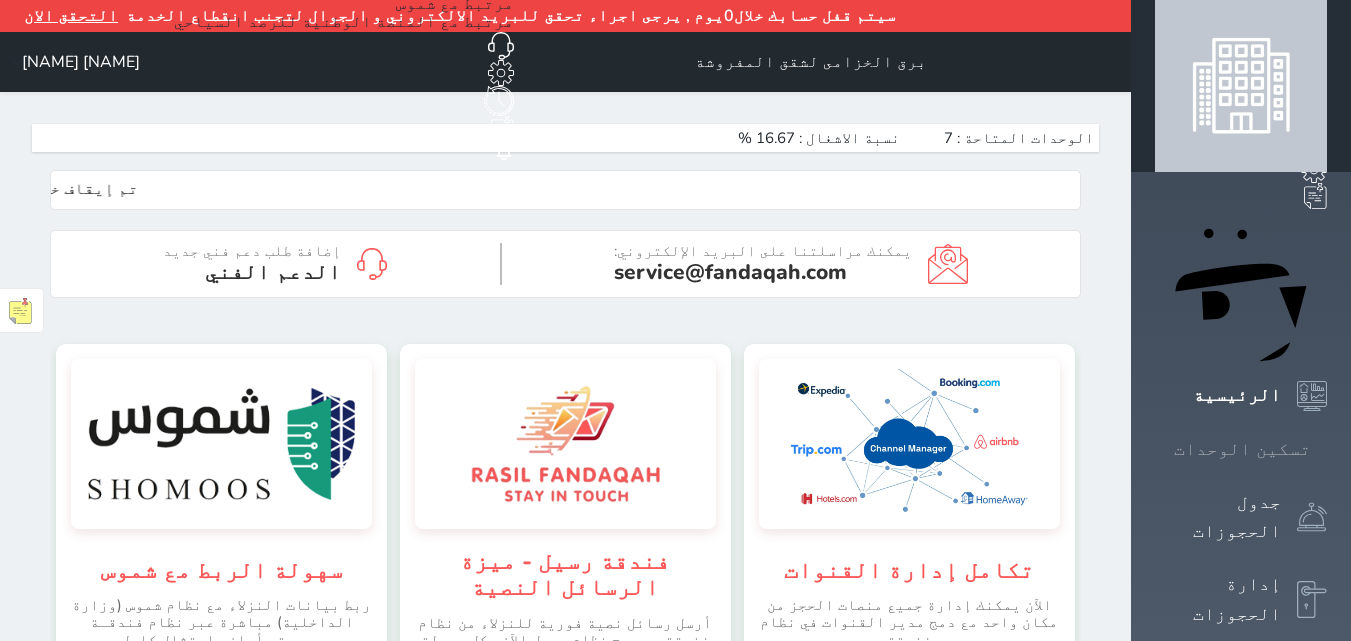 click at bounding box center (1327, 449) 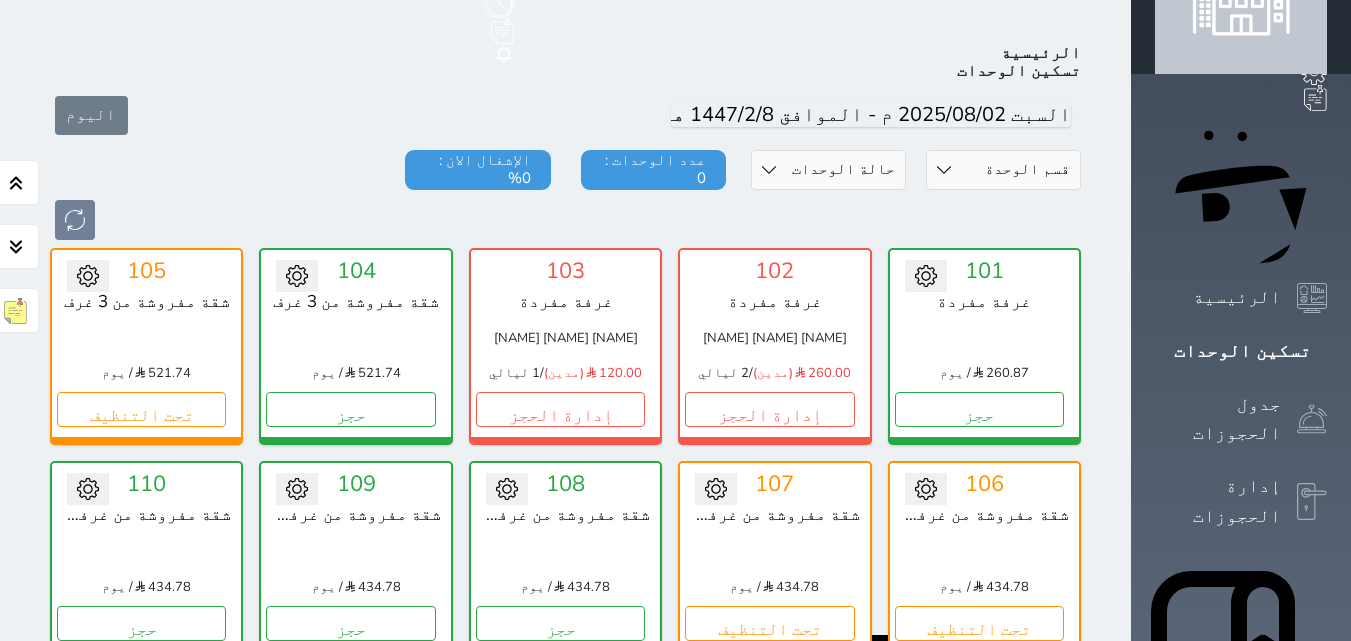 scroll, scrollTop: 110, scrollLeft: 0, axis: vertical 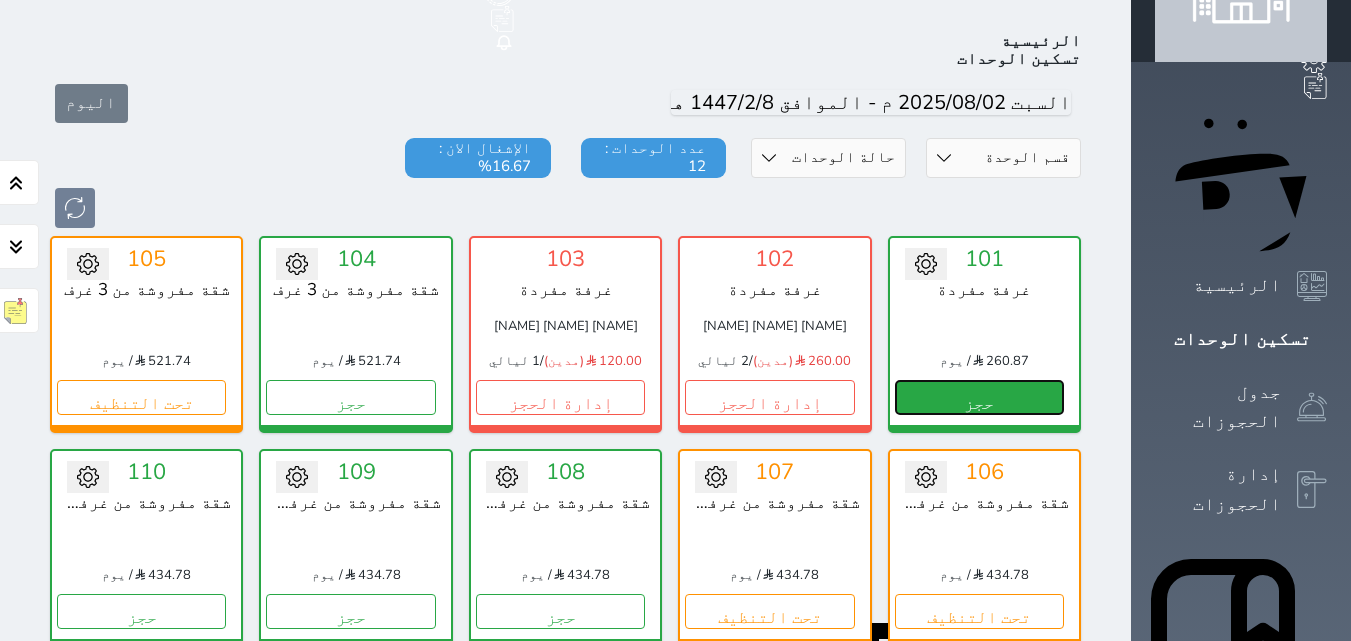 click on "حجز" at bounding box center [979, 397] 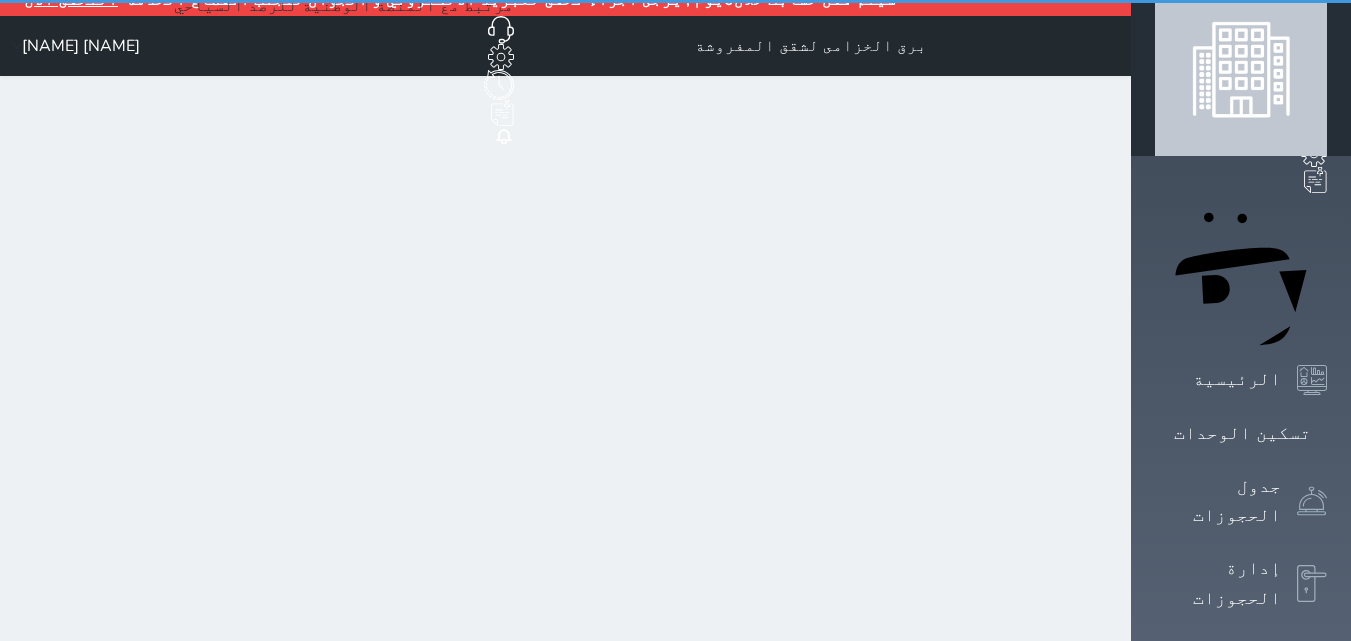 scroll, scrollTop: 0, scrollLeft: 0, axis: both 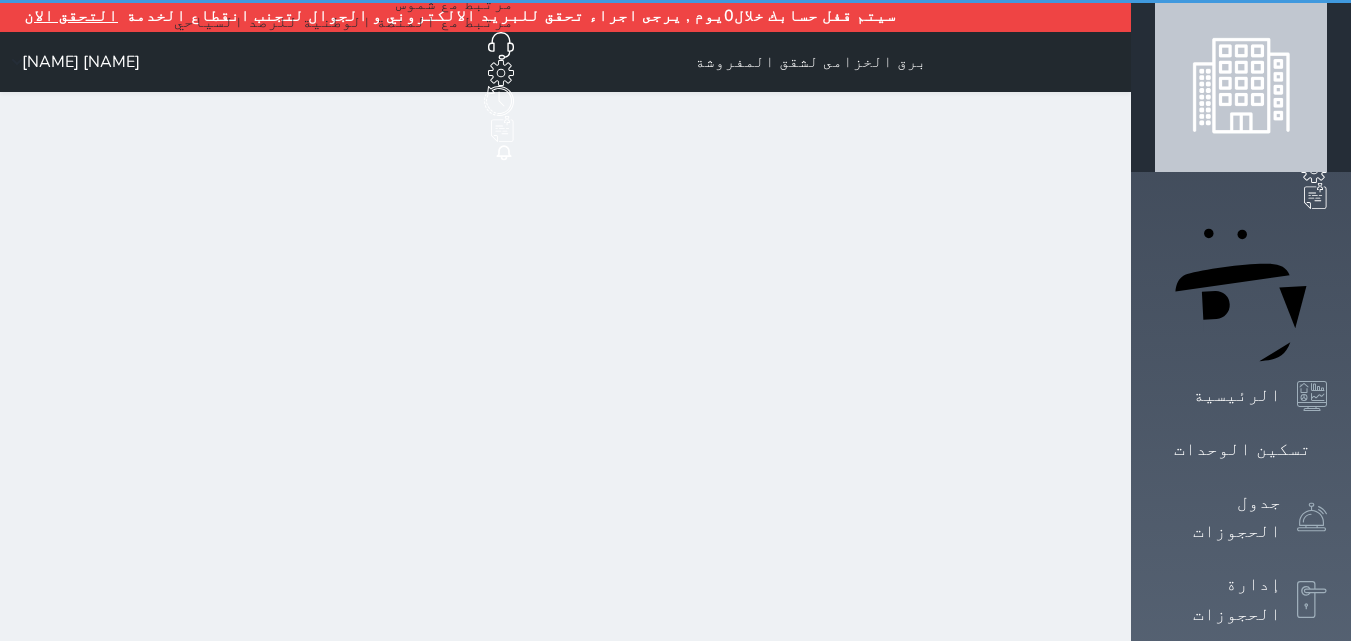 select on "1" 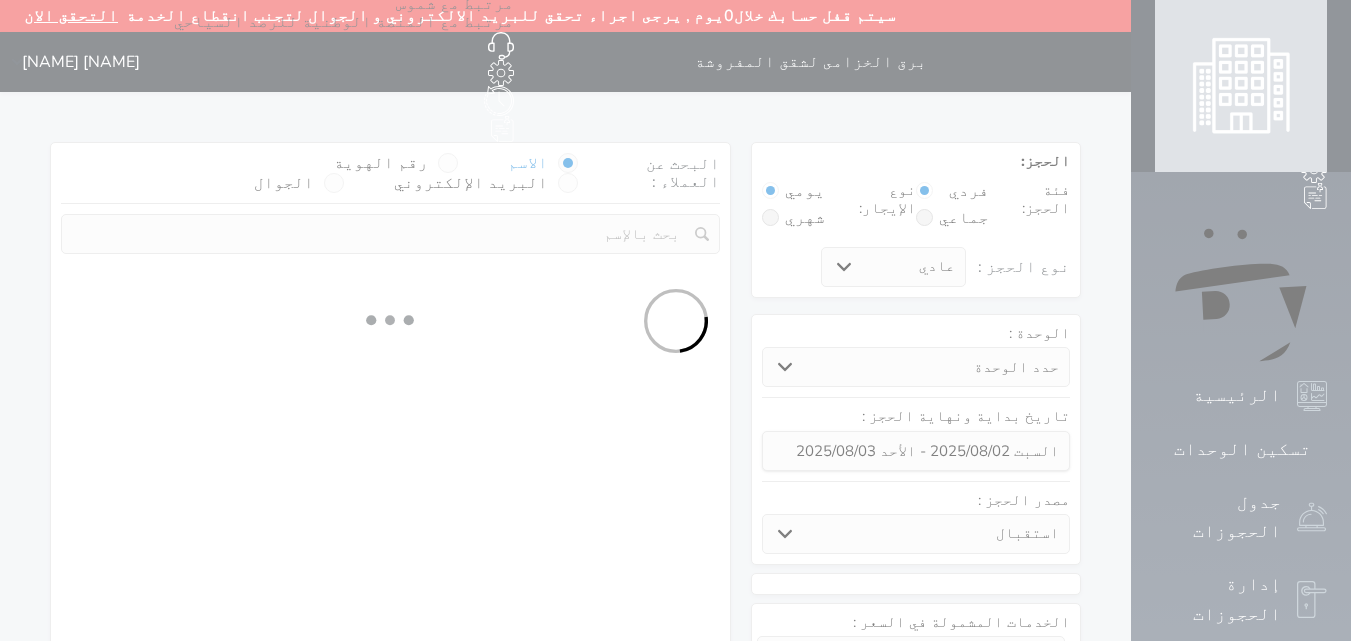 select 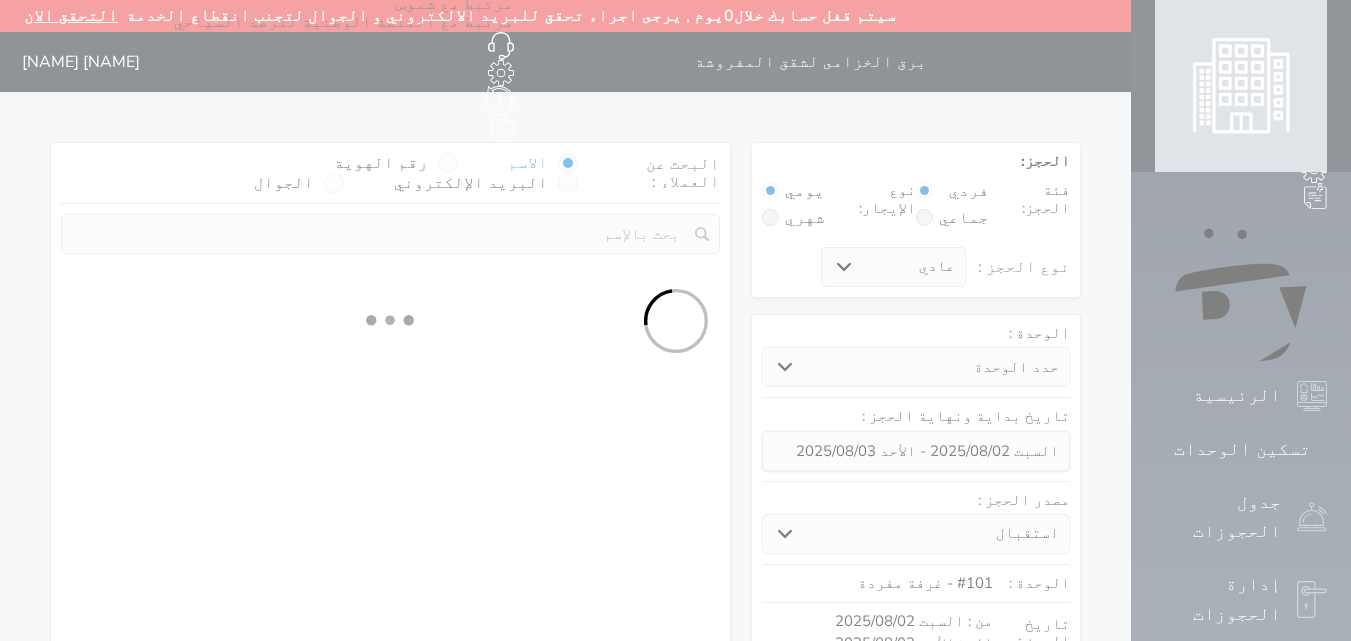 select on "1" 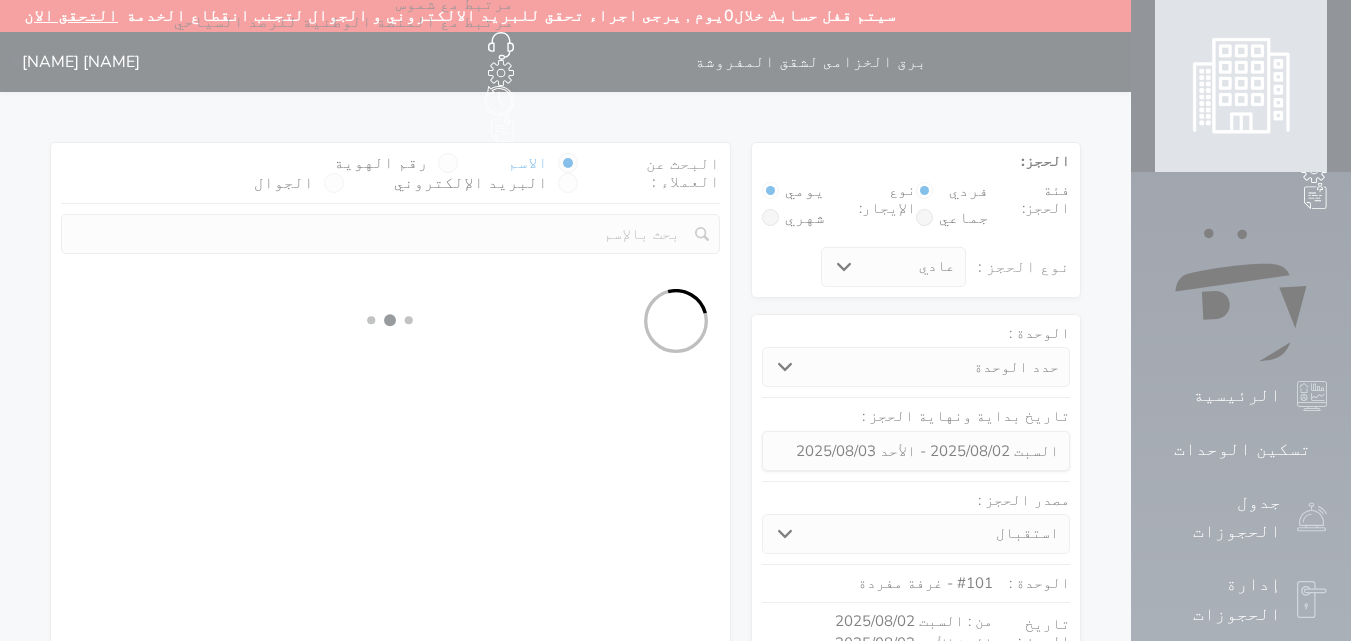 select on "113" 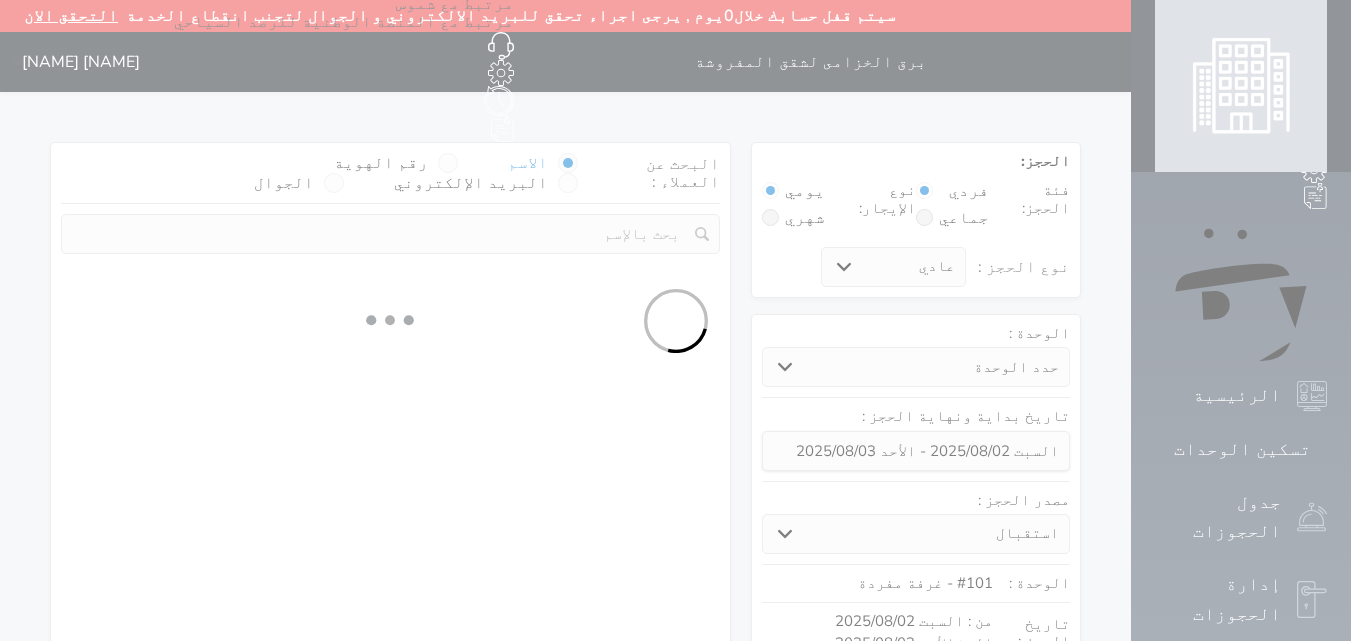 select on "1" 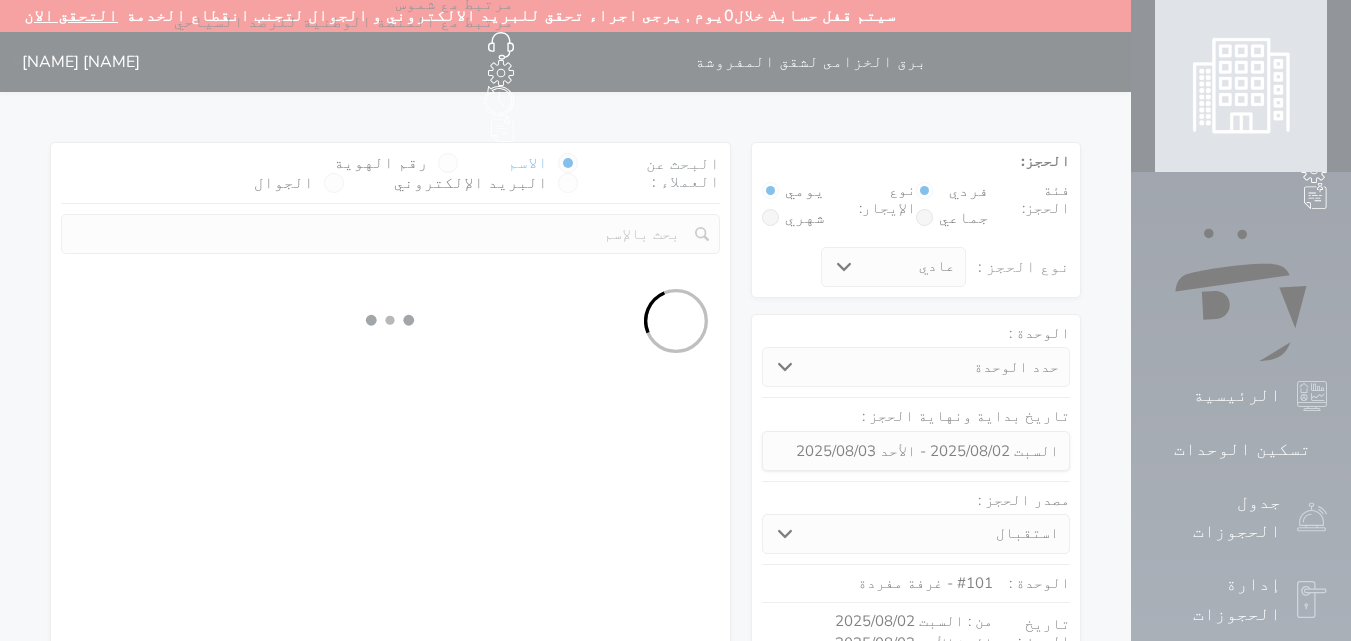 select 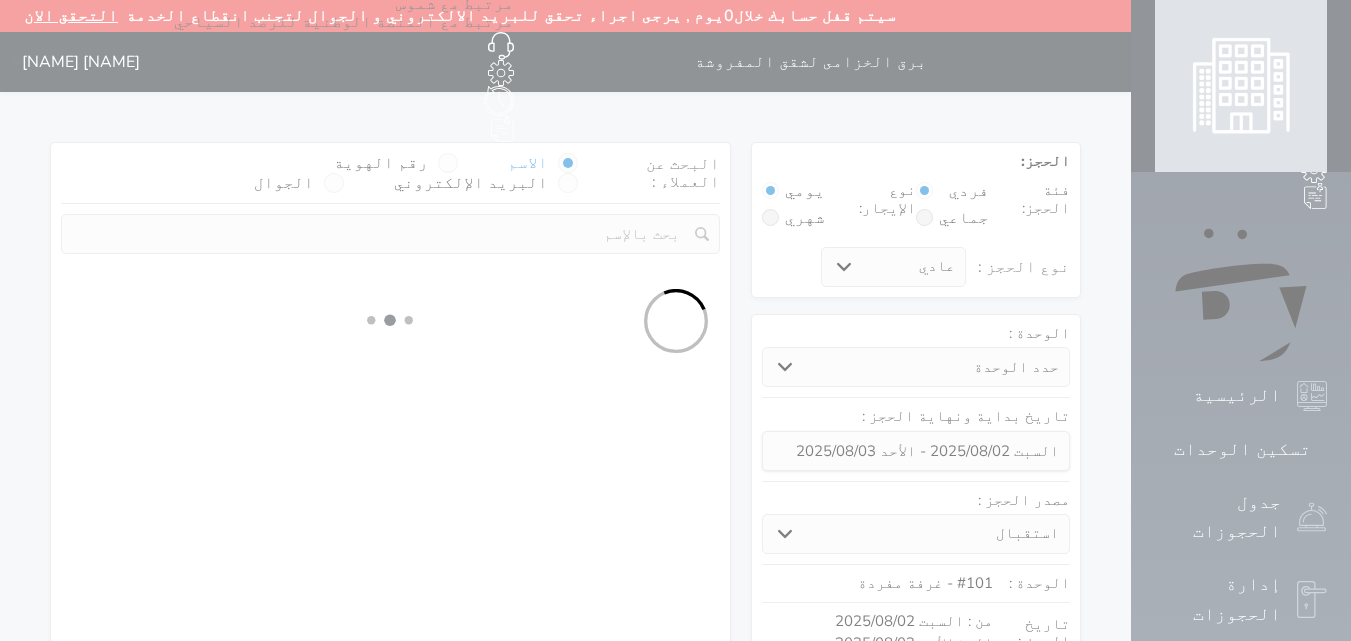 select on "7" 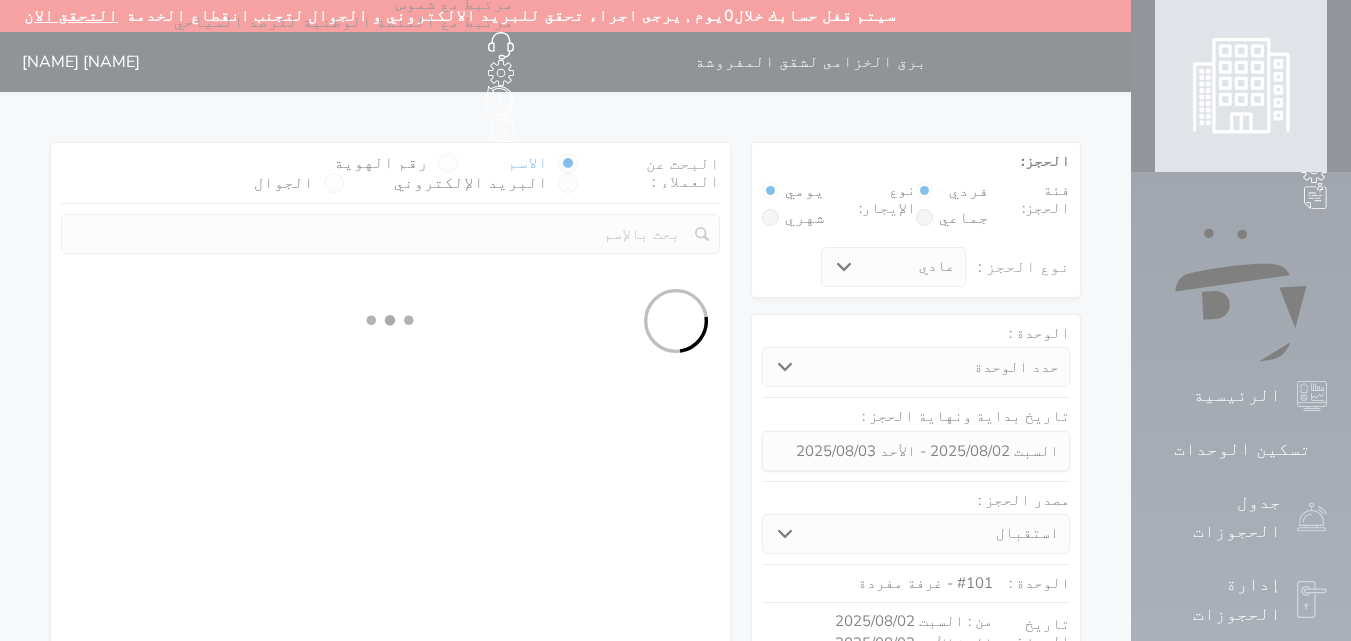 select 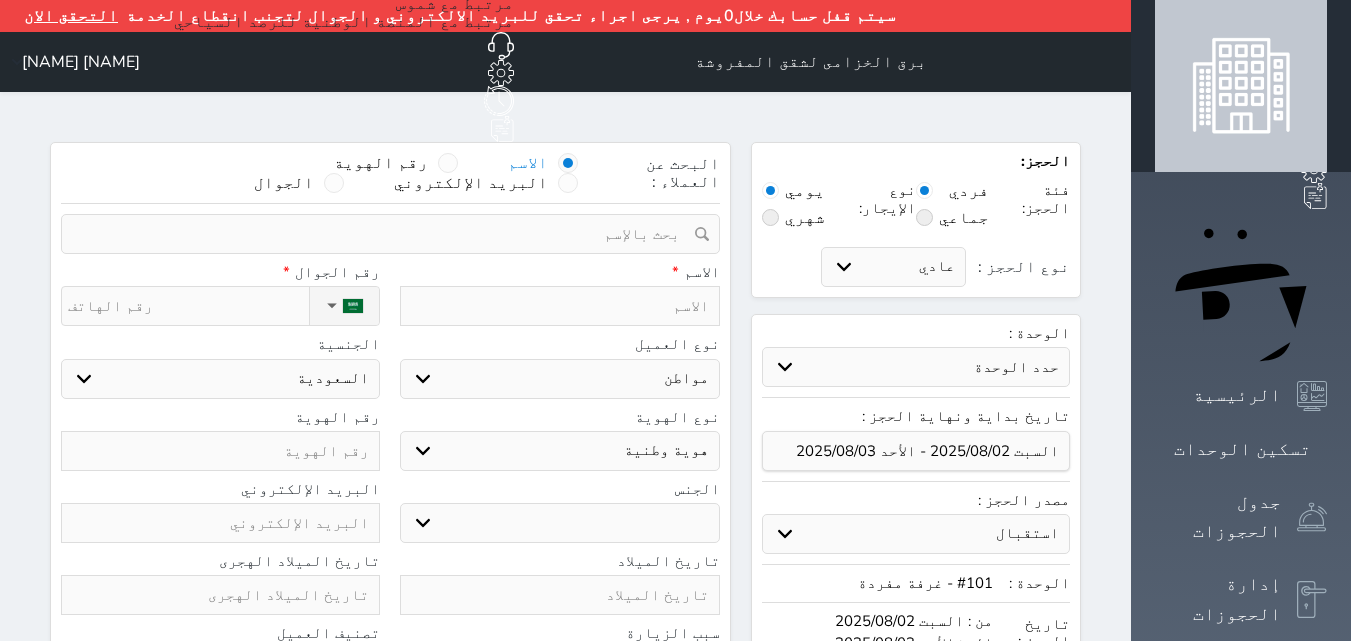select 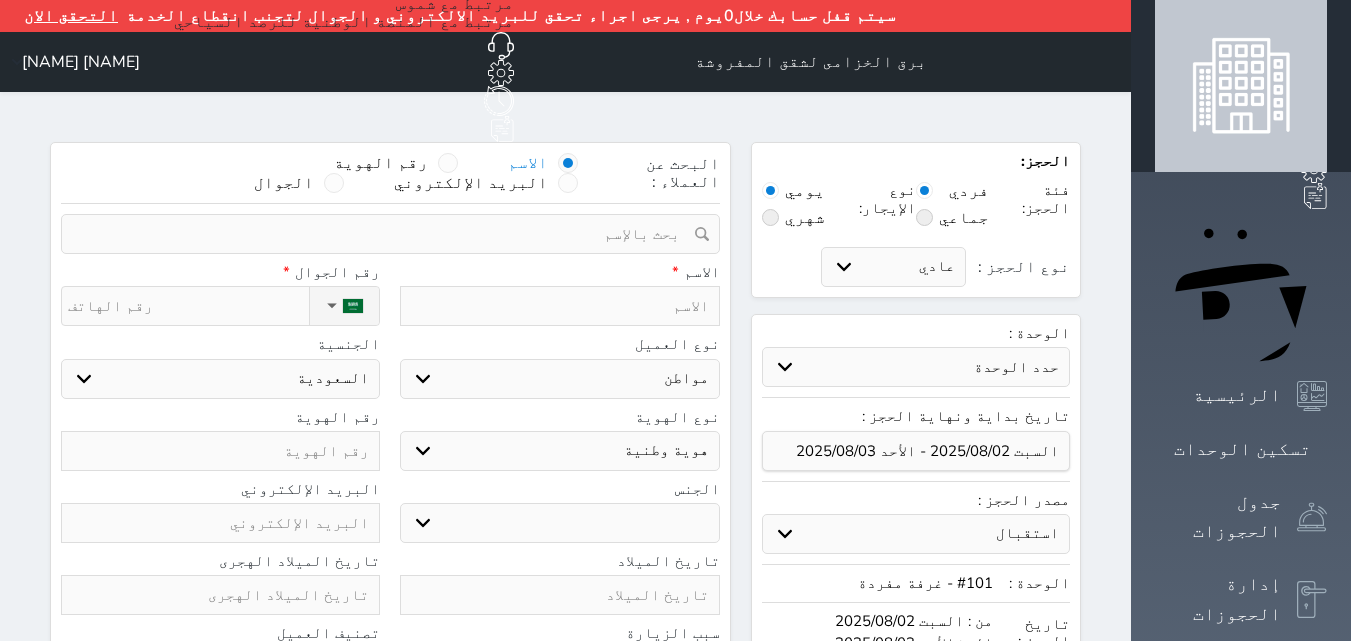 select 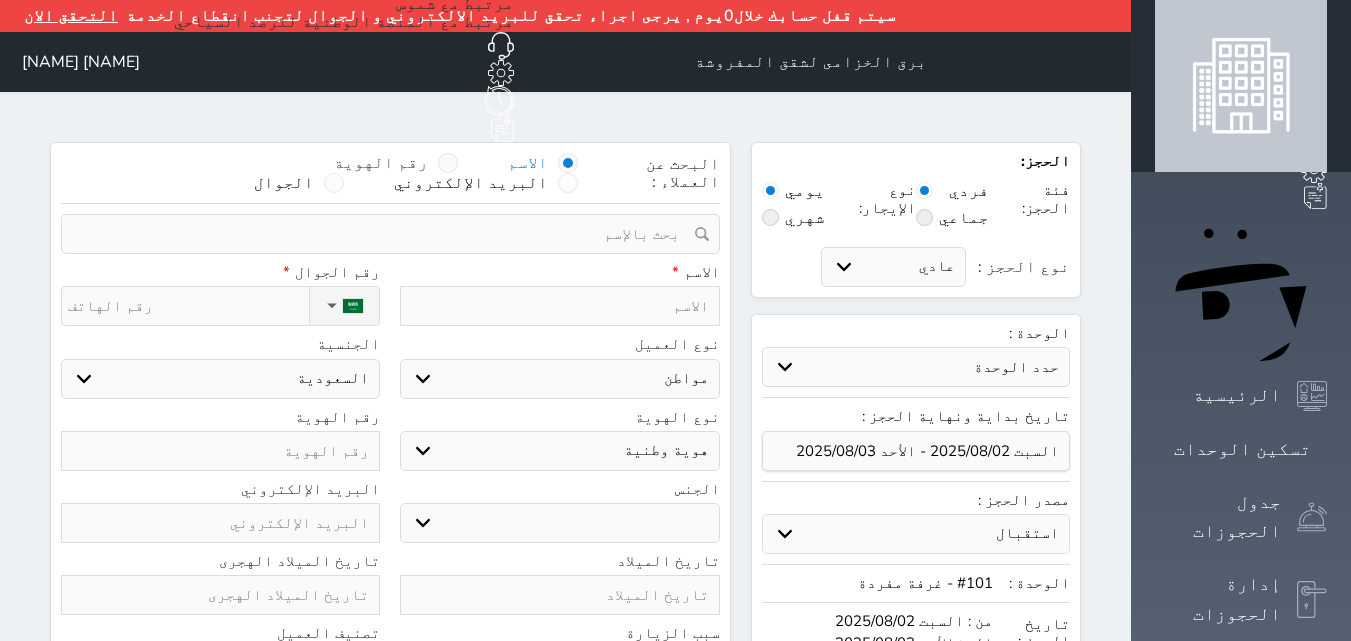 click on "رقم الهوية" at bounding box center (381, 163) 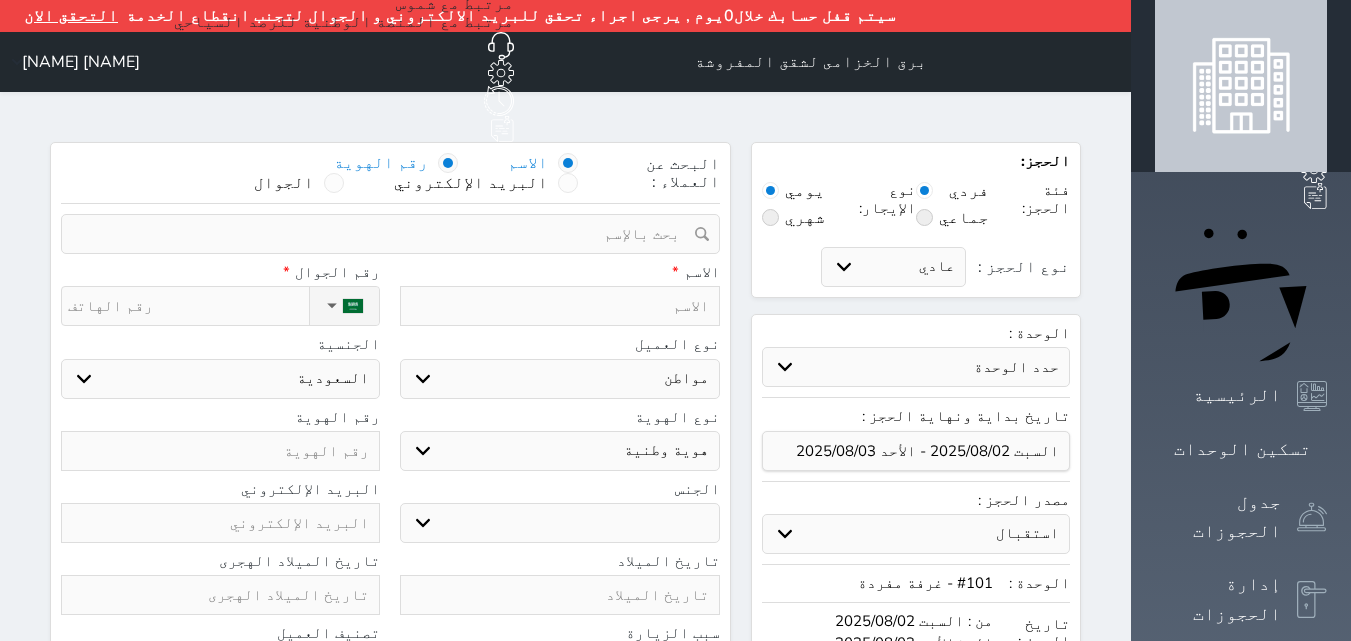 select 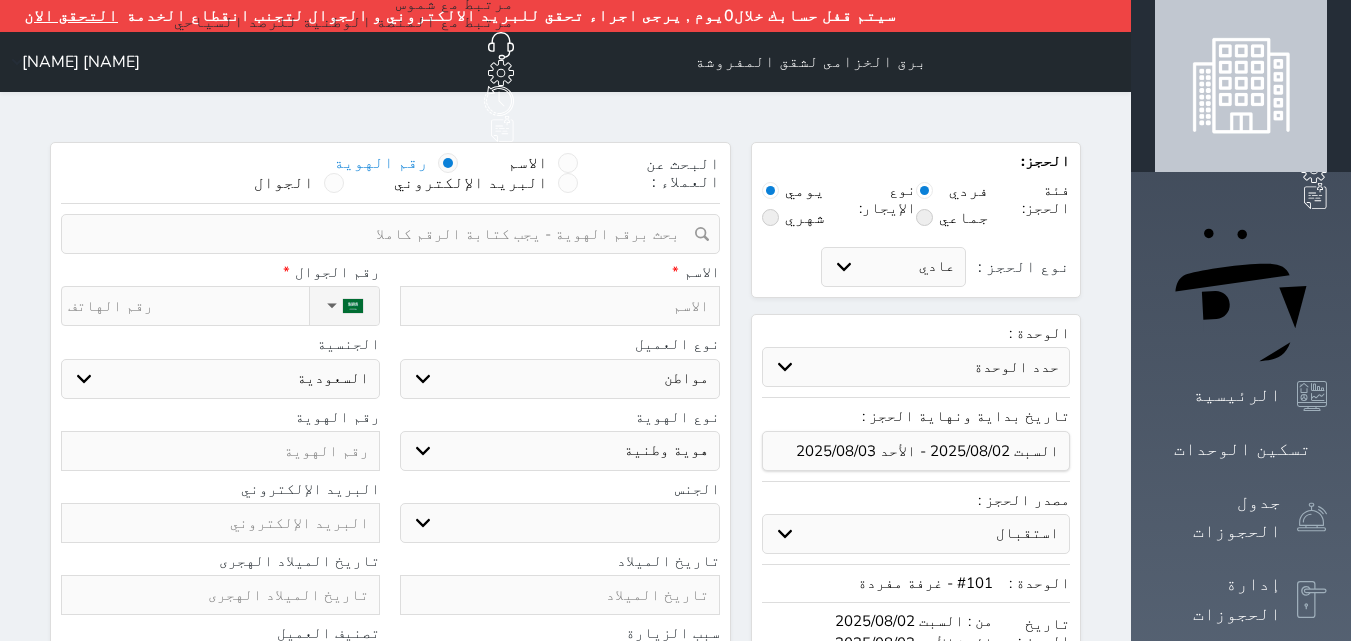 click at bounding box center (383, 234) 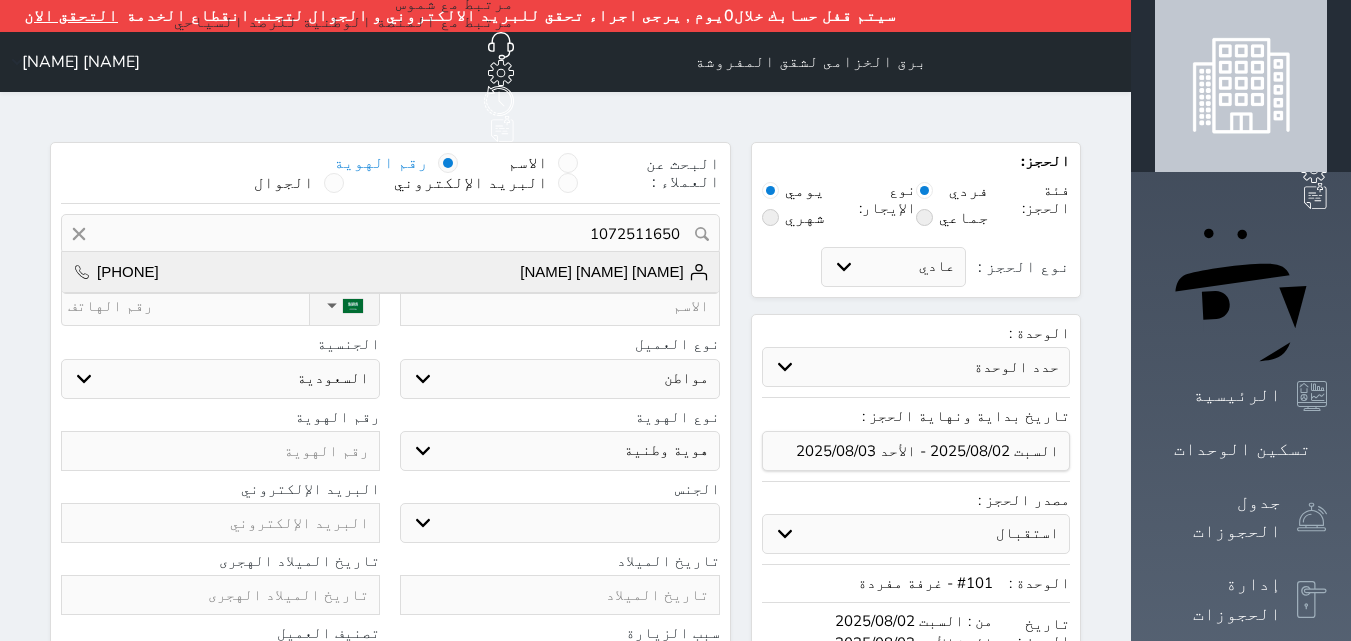 click on "[NAME] [NAME] [NAME]   [PHONE]" at bounding box center (390, 272) 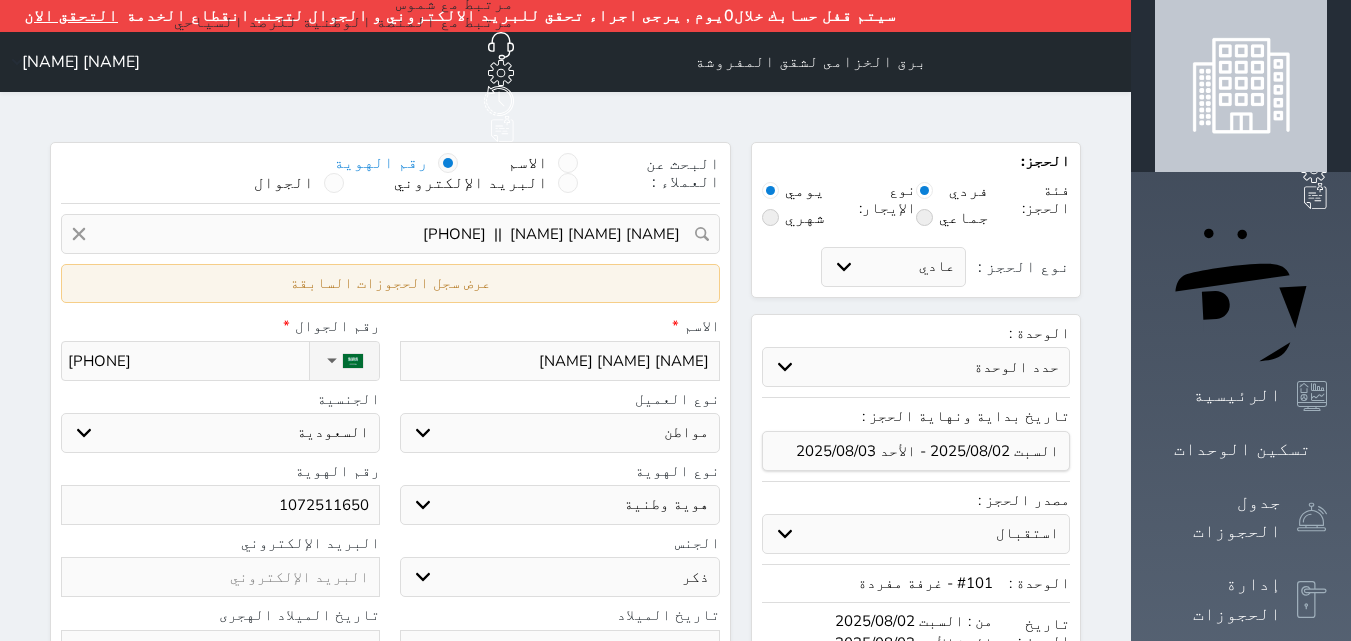 select 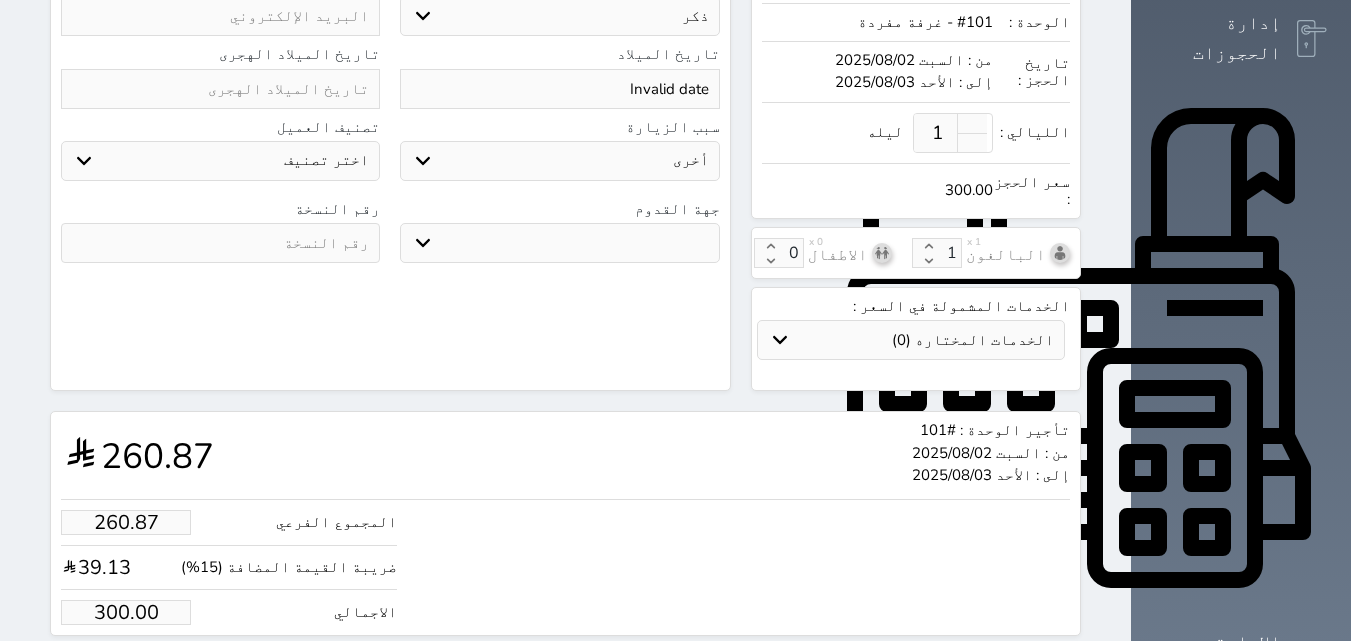 scroll, scrollTop: 668, scrollLeft: 0, axis: vertical 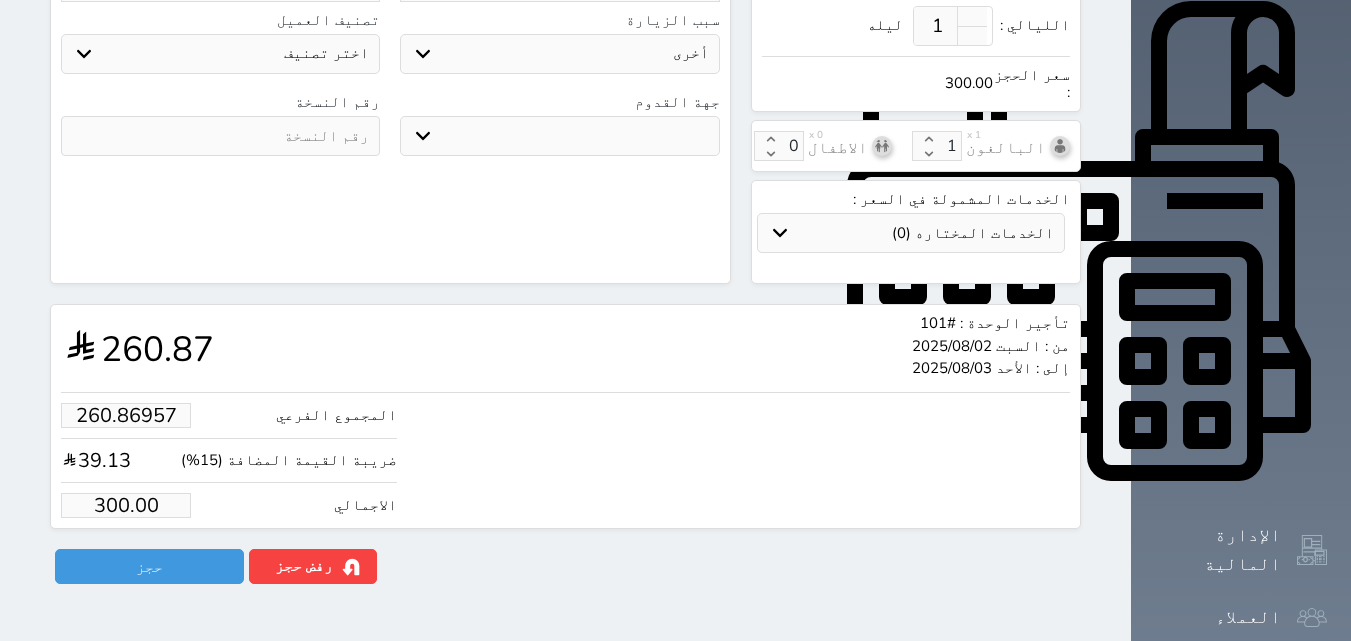 click on "260.86957" at bounding box center (126, 415) 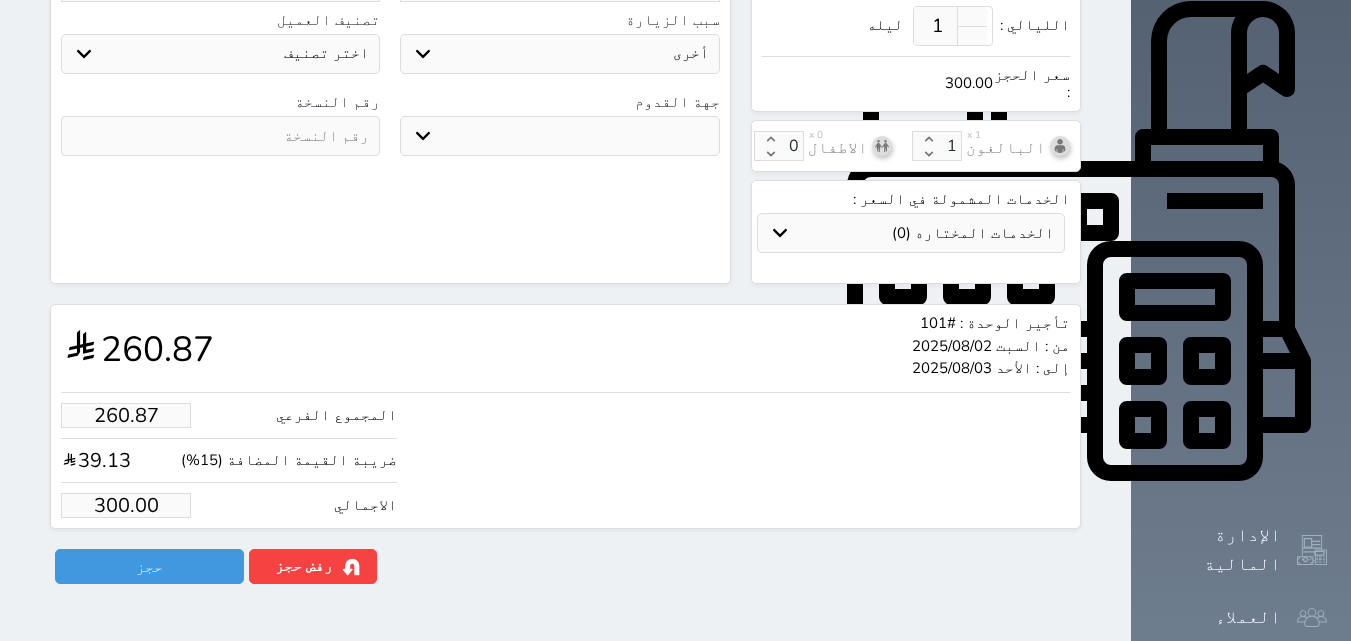 click on "300.00" at bounding box center (126, 505) 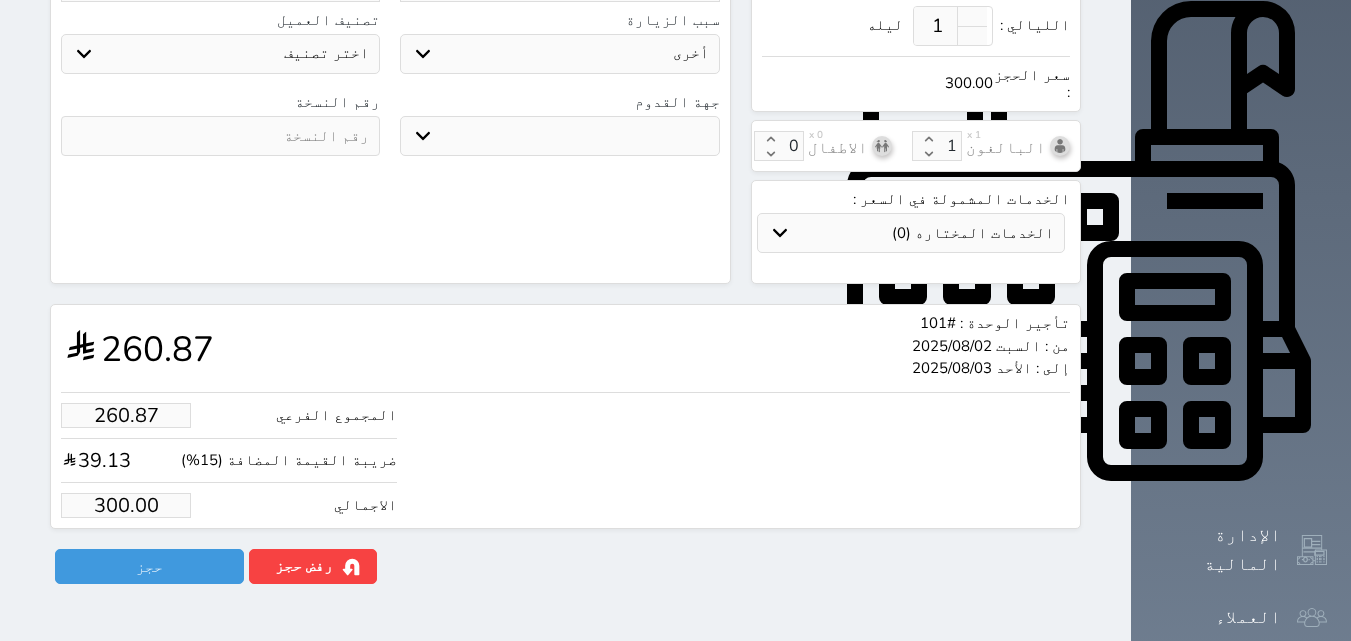 type on "300" 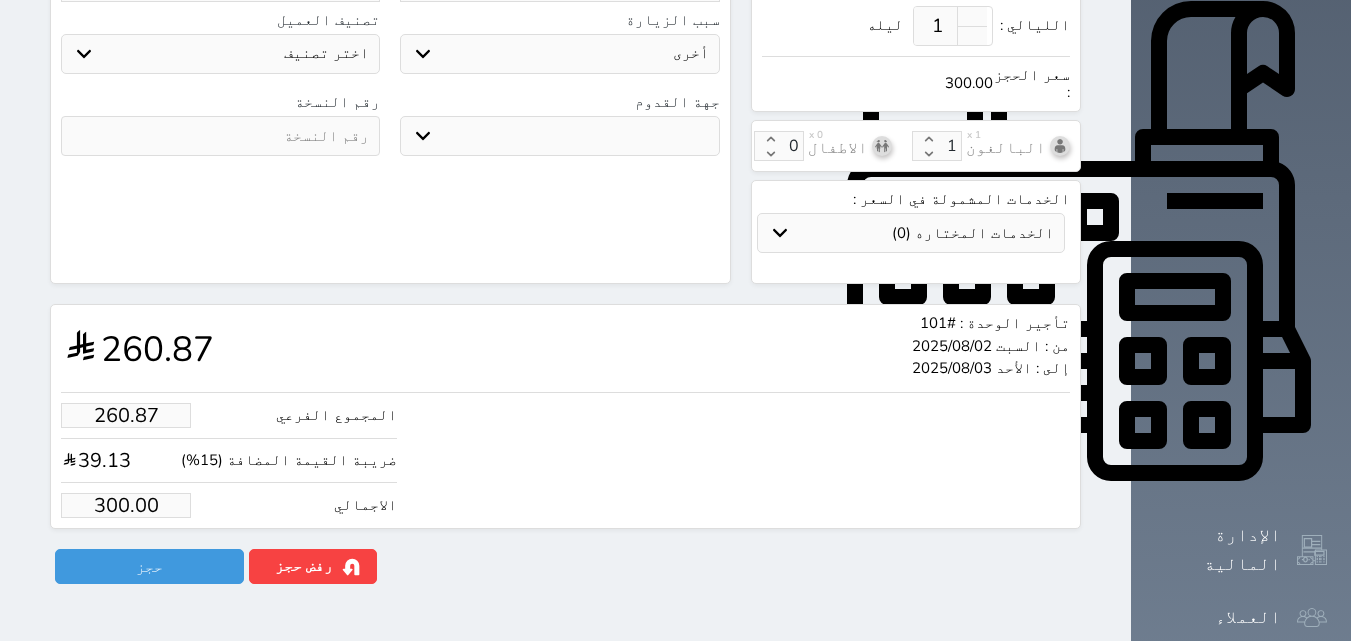 select 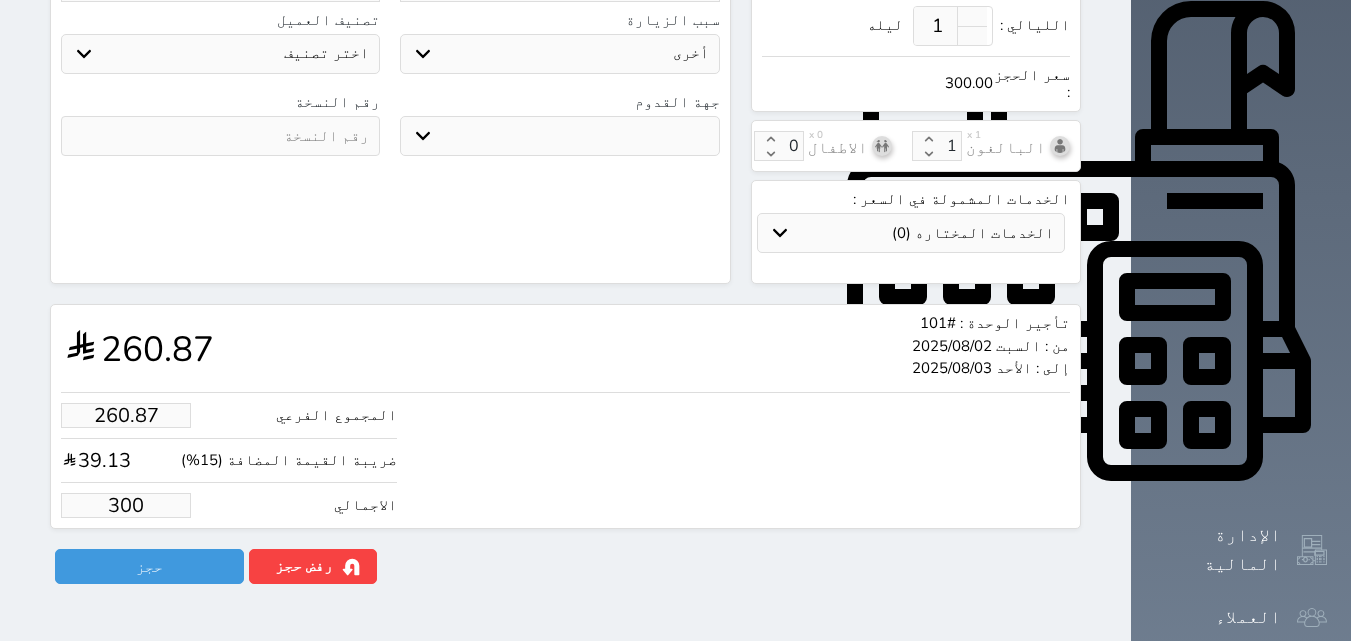 type on "26.09" 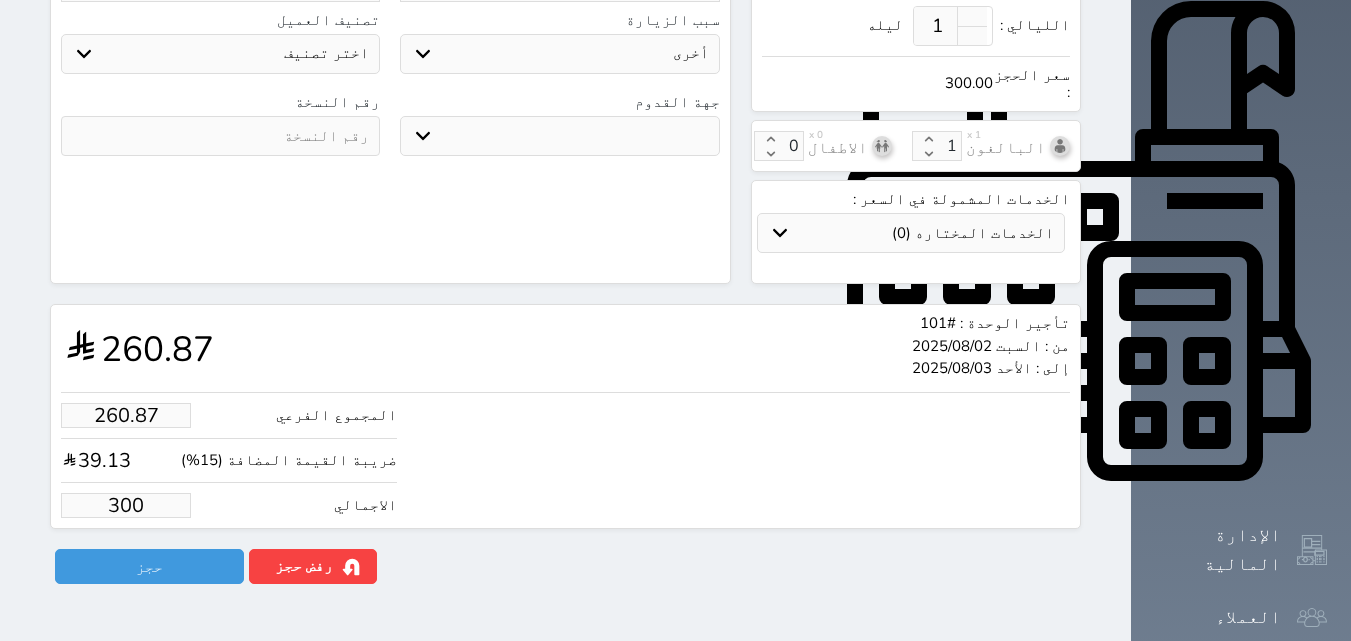 type on "30" 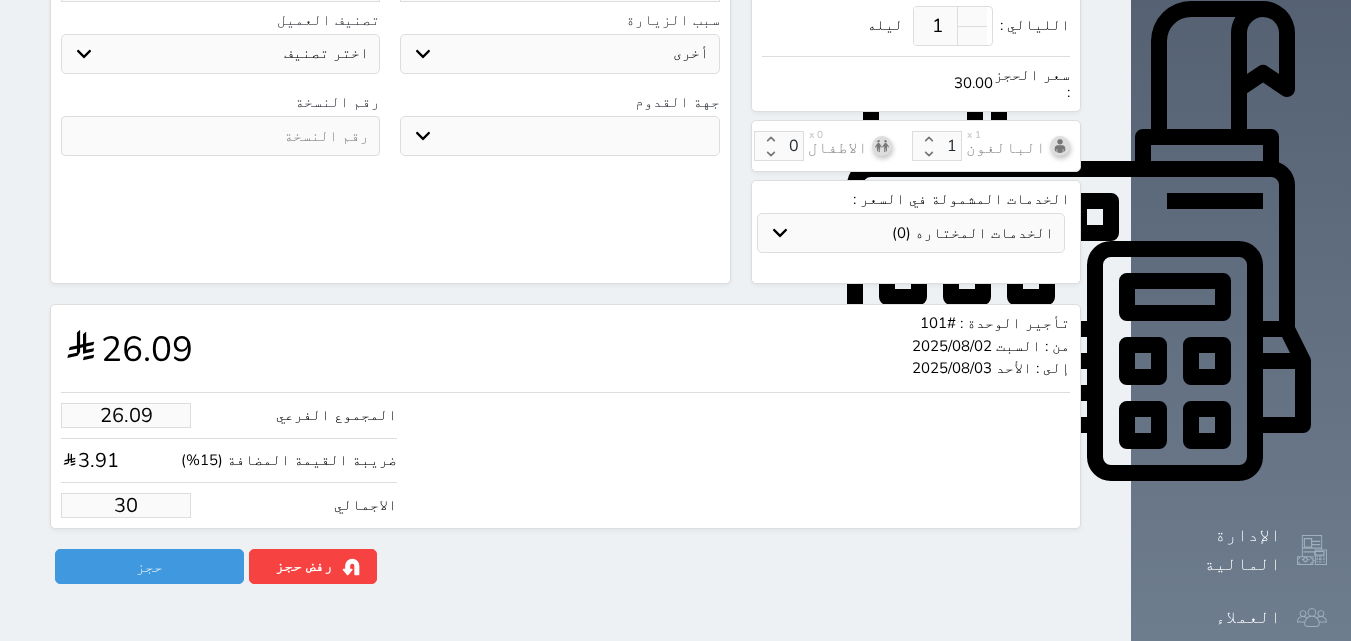 type on "2.61" 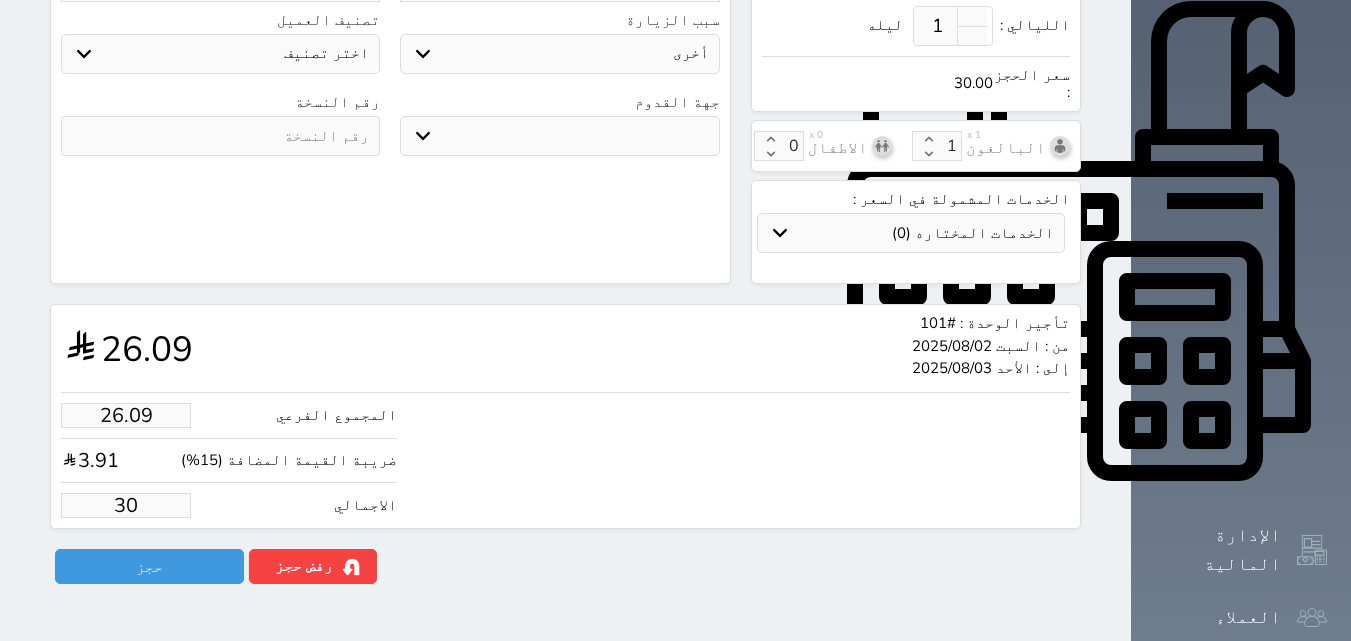 type on "3" 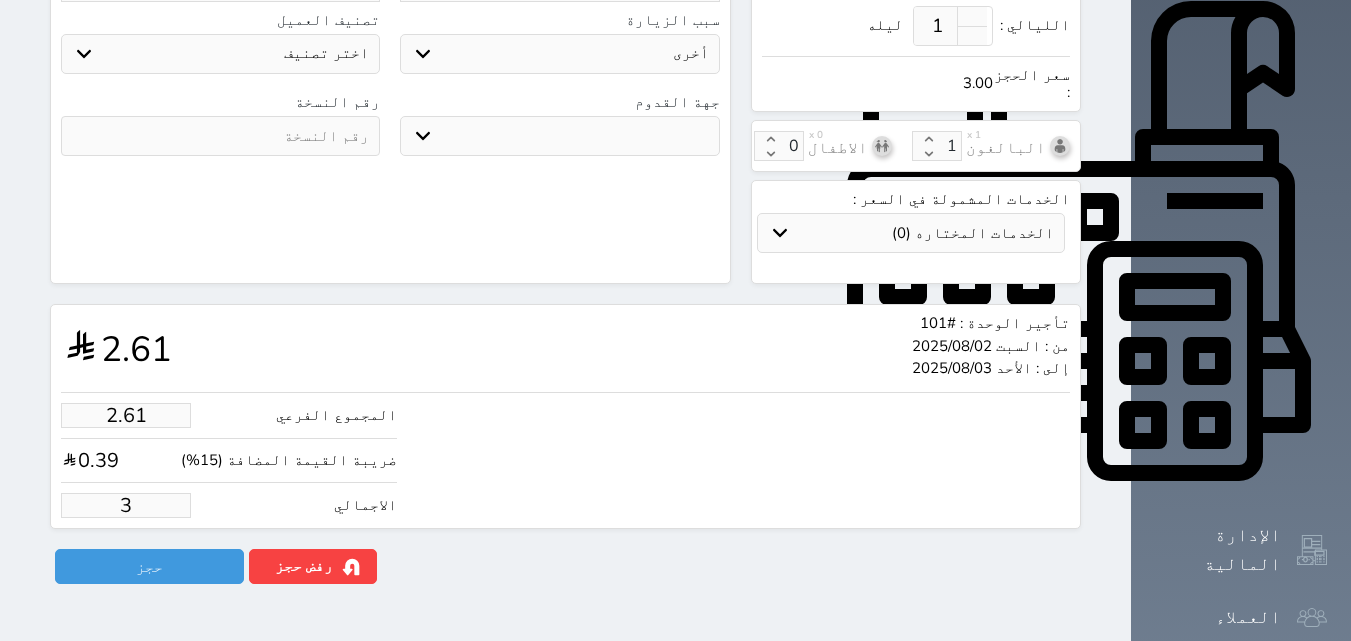 type on "1.00" 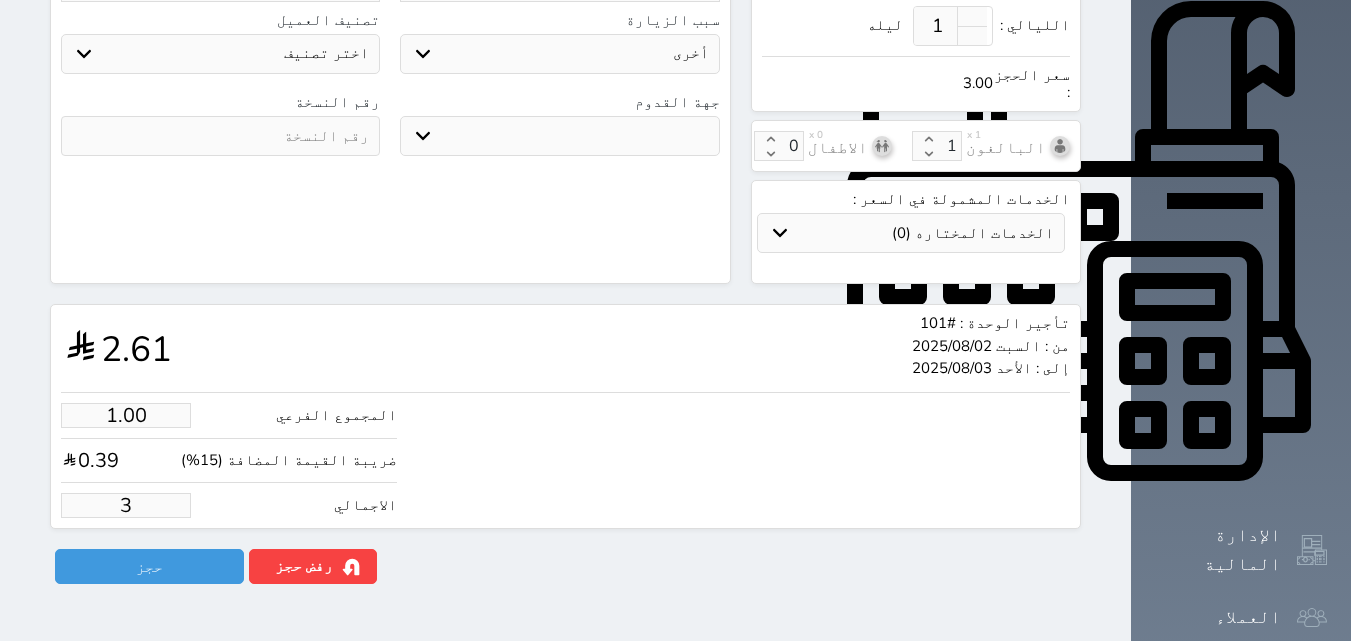 type on "1.15" 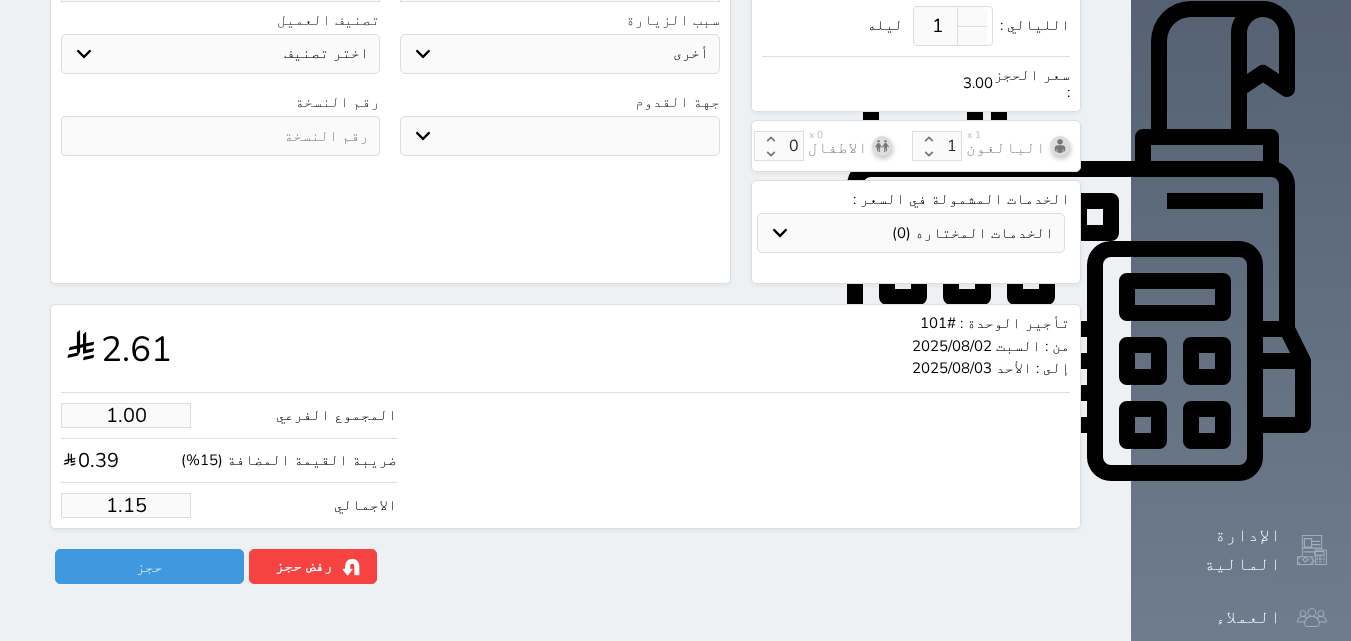 type on "1.1" 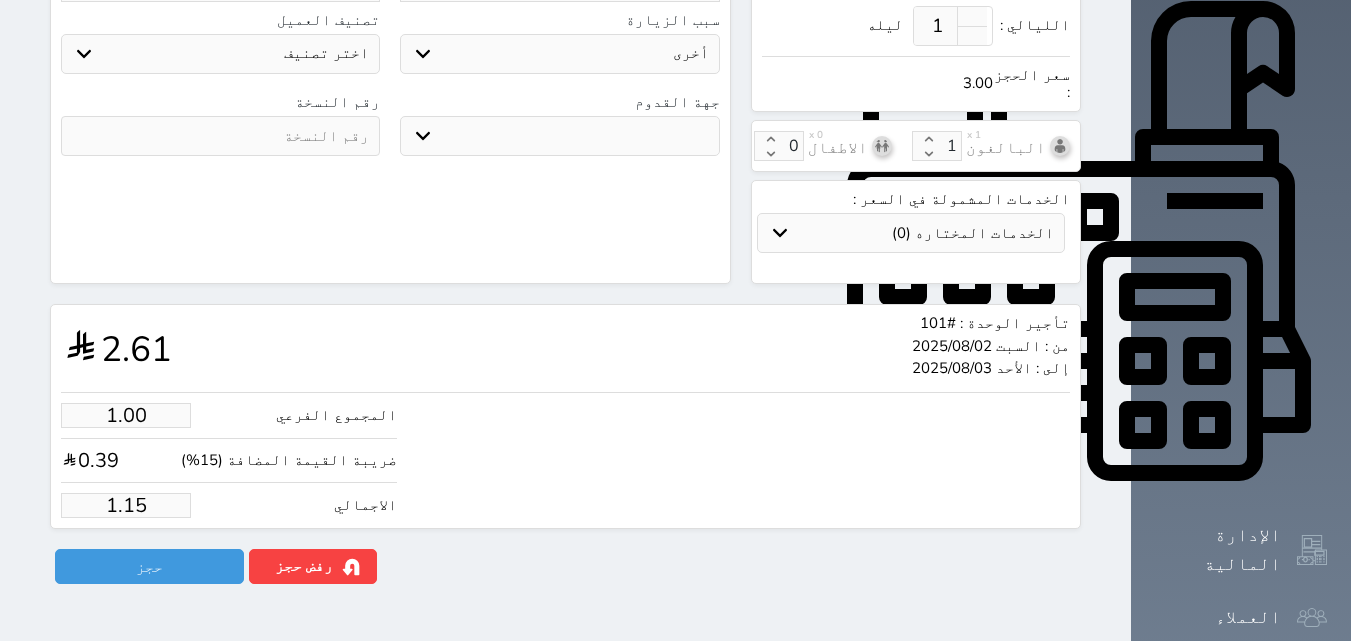 select 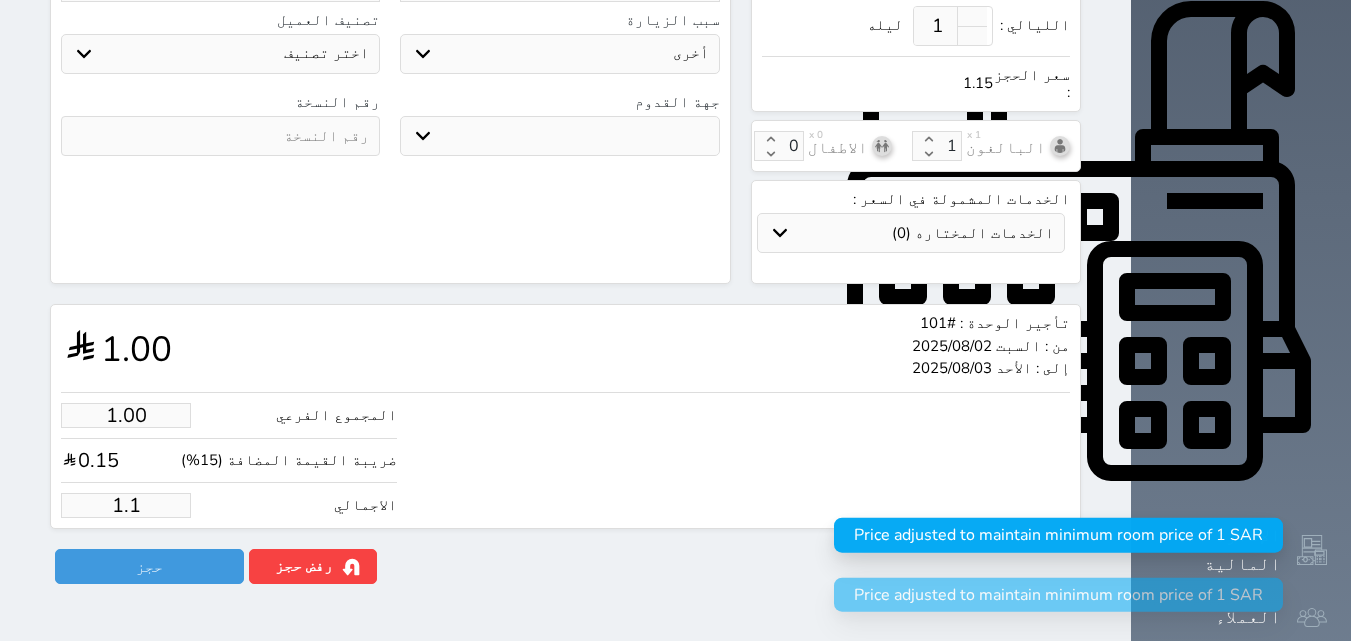 type on "1." 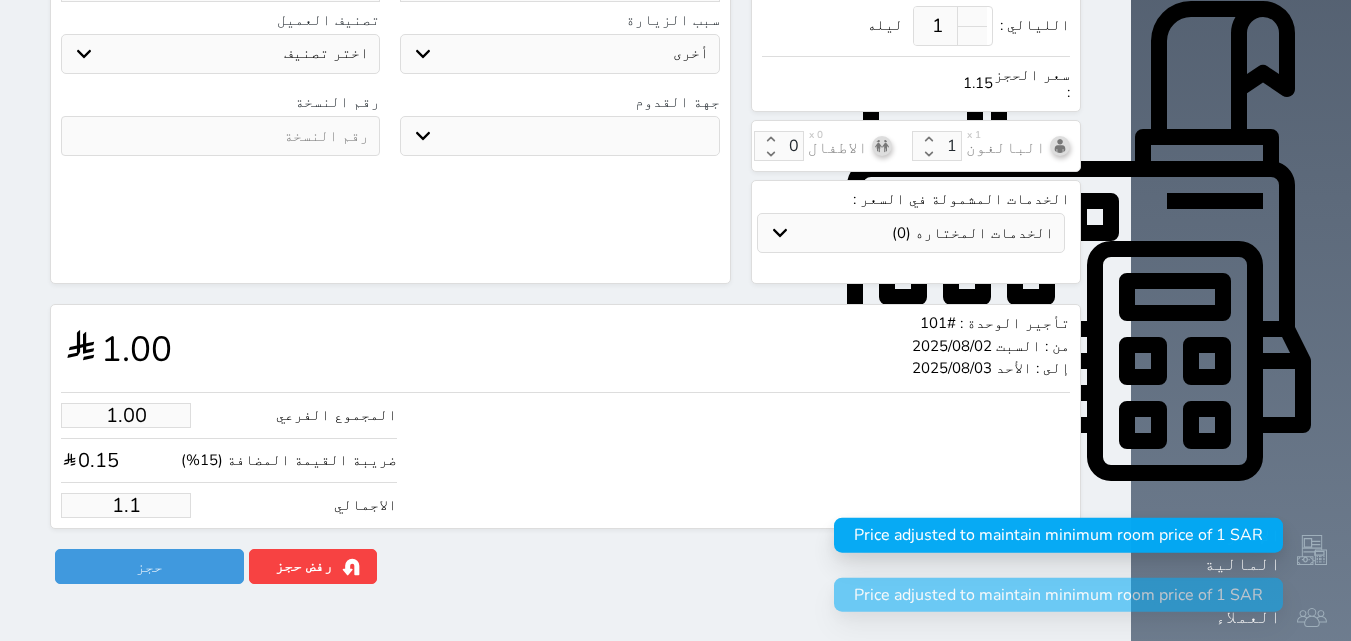 select 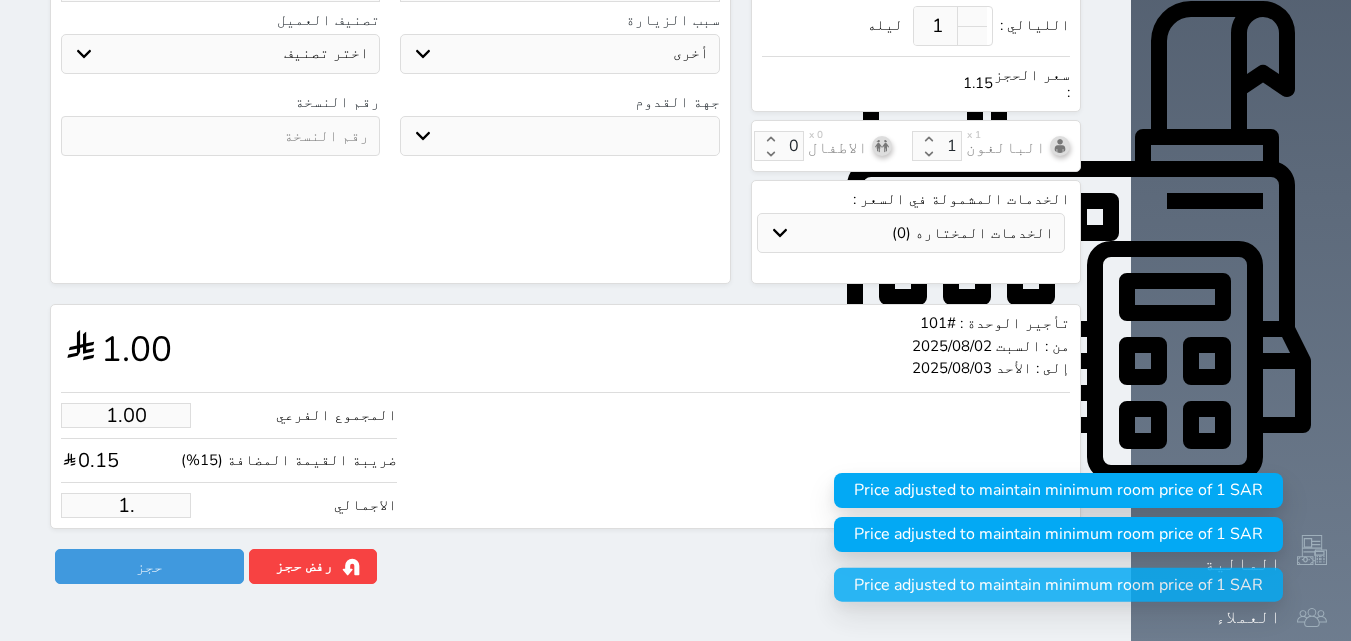 type on "1" 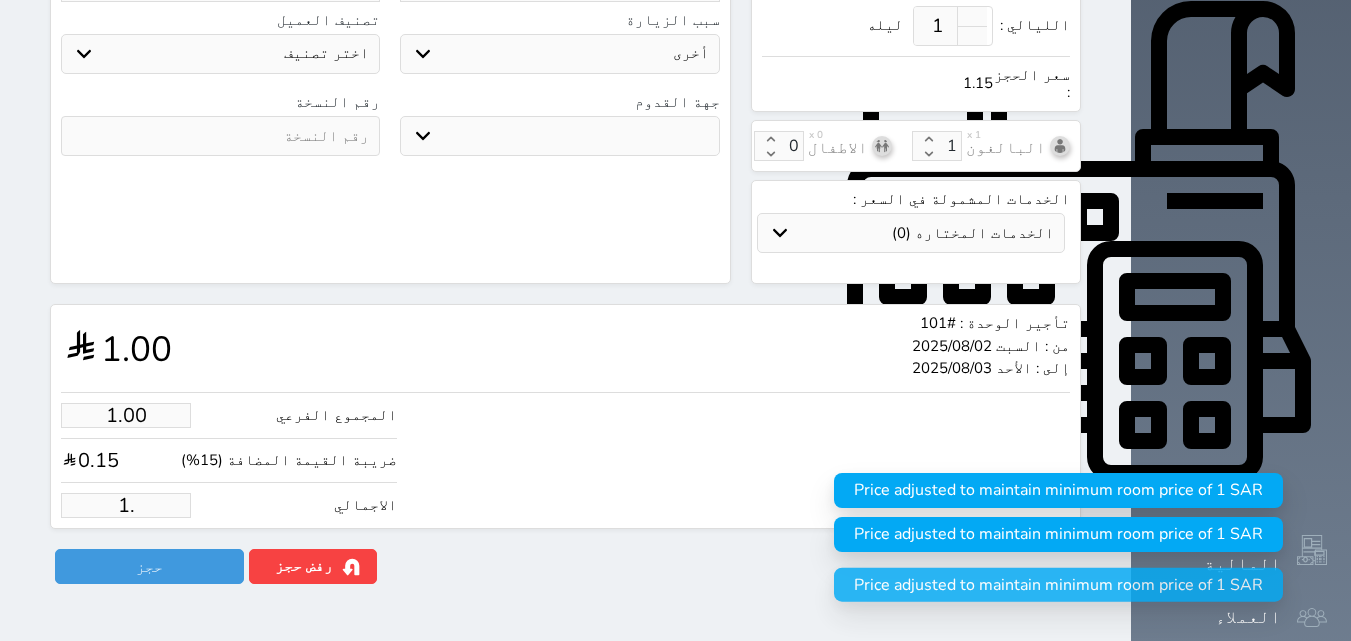 select 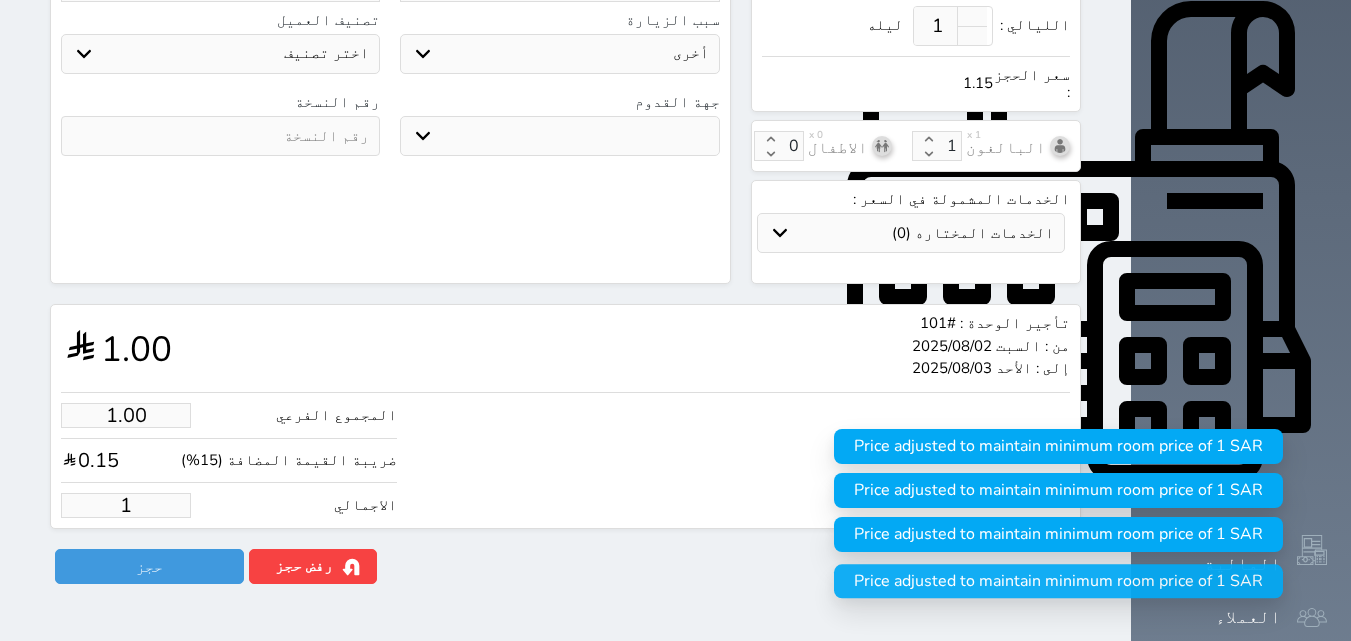 type 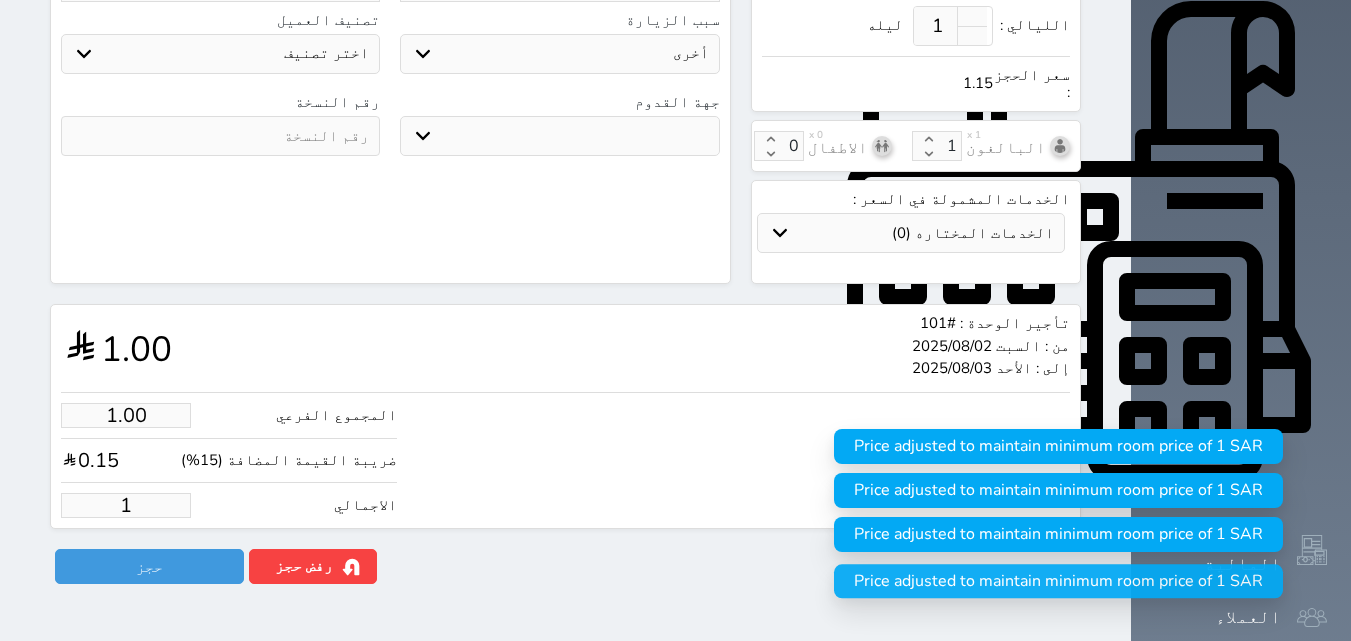 select 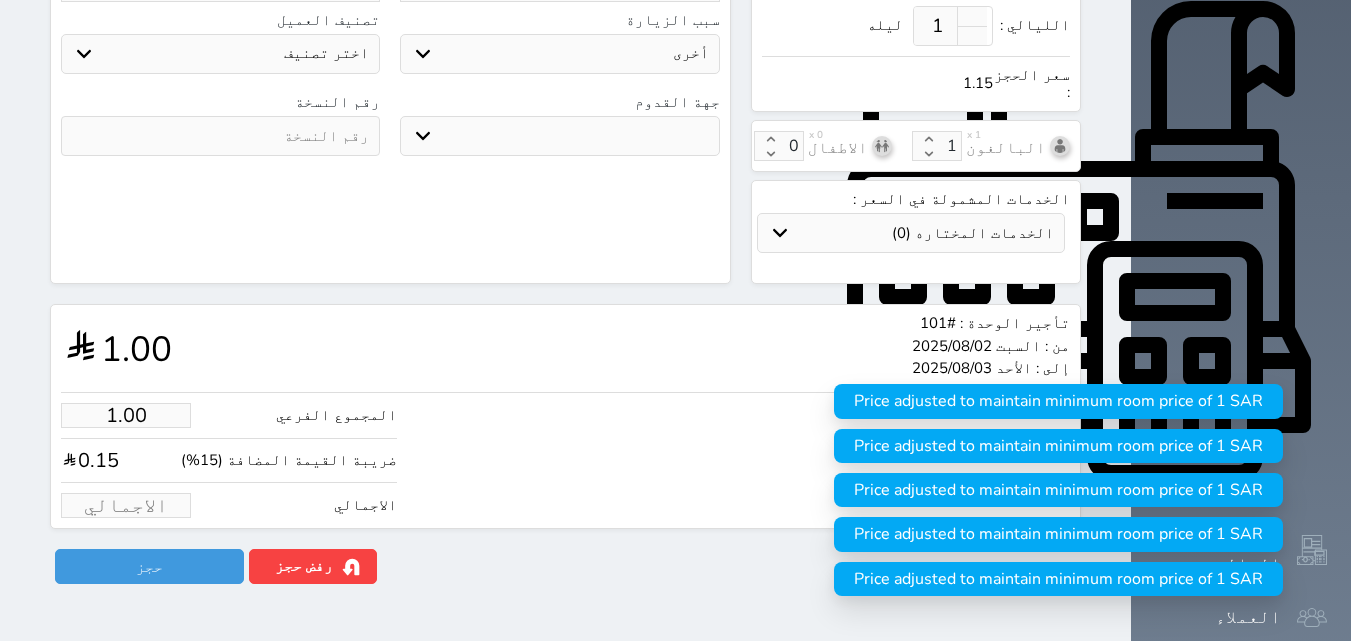 type on "1" 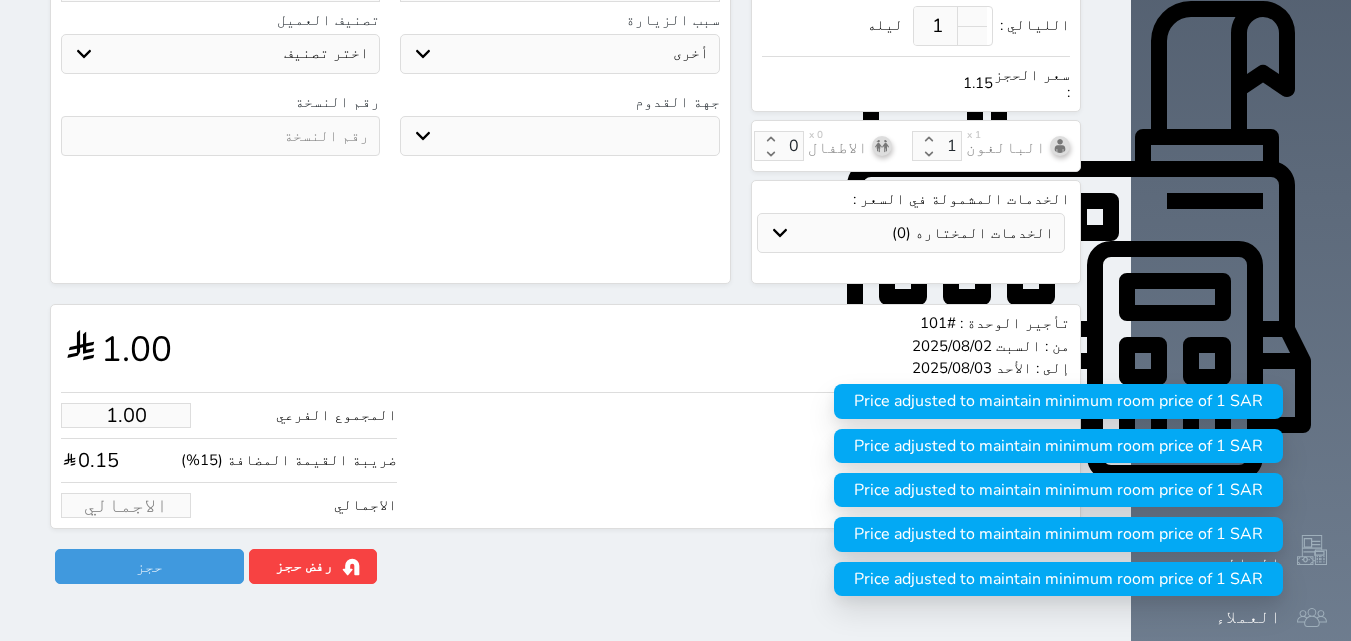 select 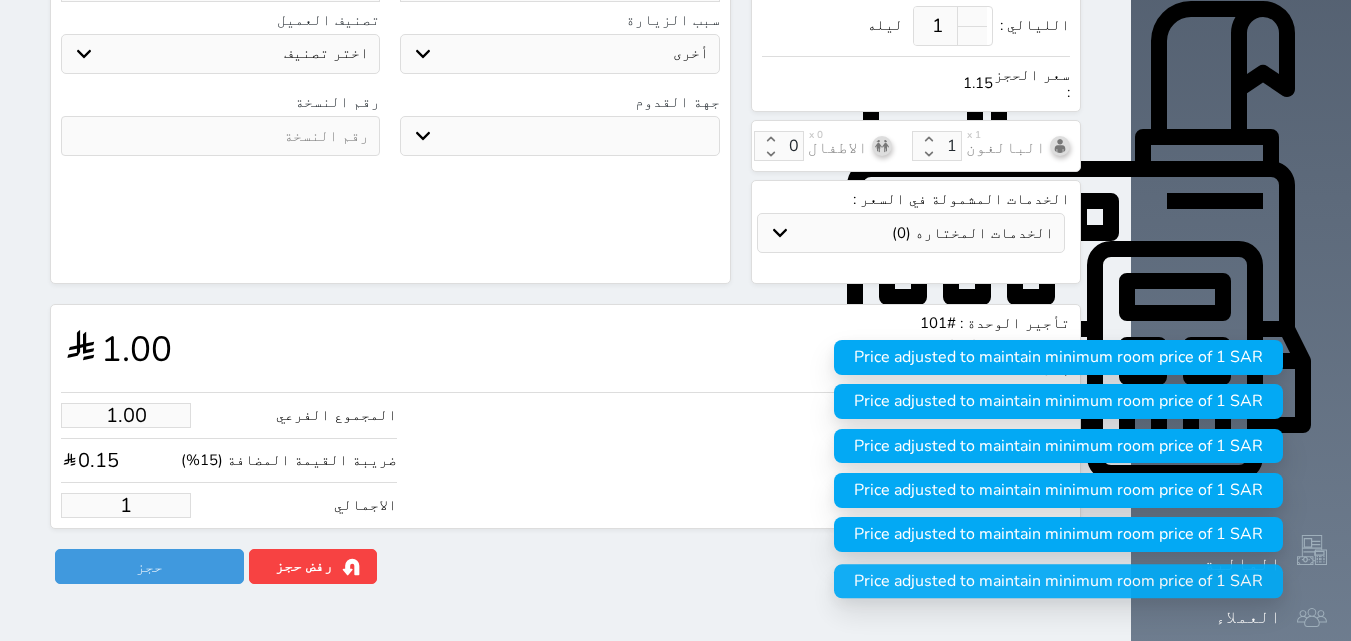 type on "8.70" 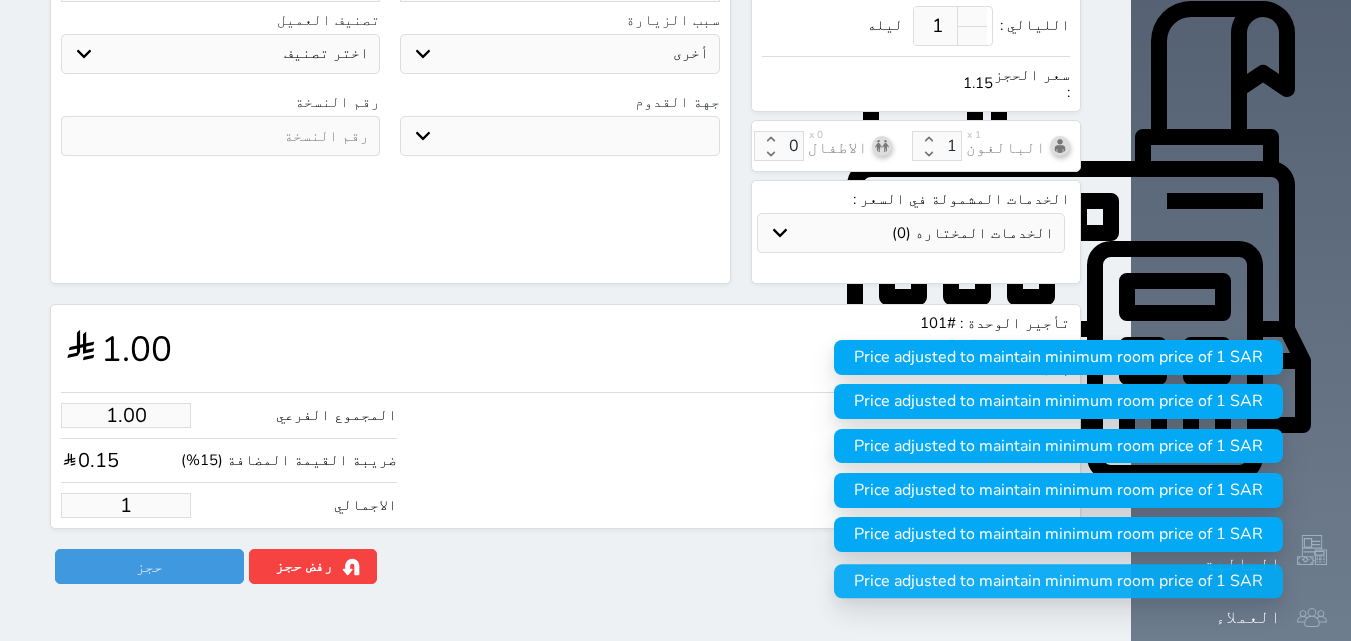 type on "10" 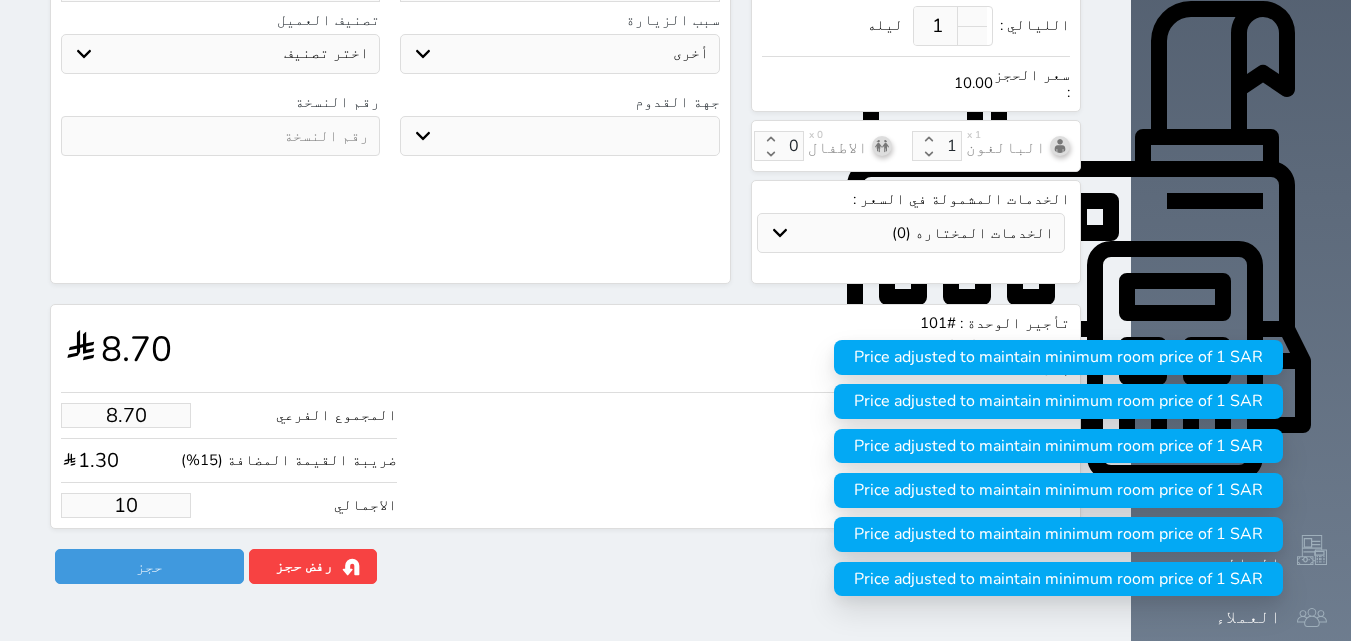 type on "86.96" 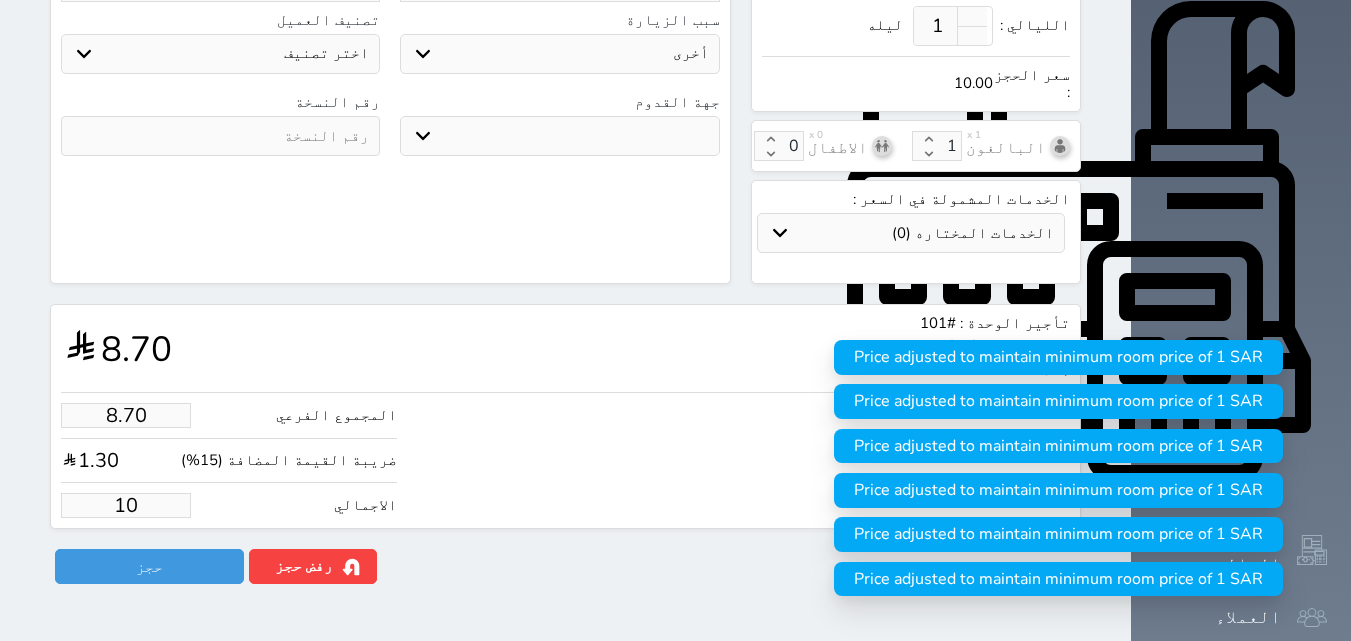 type on "100" 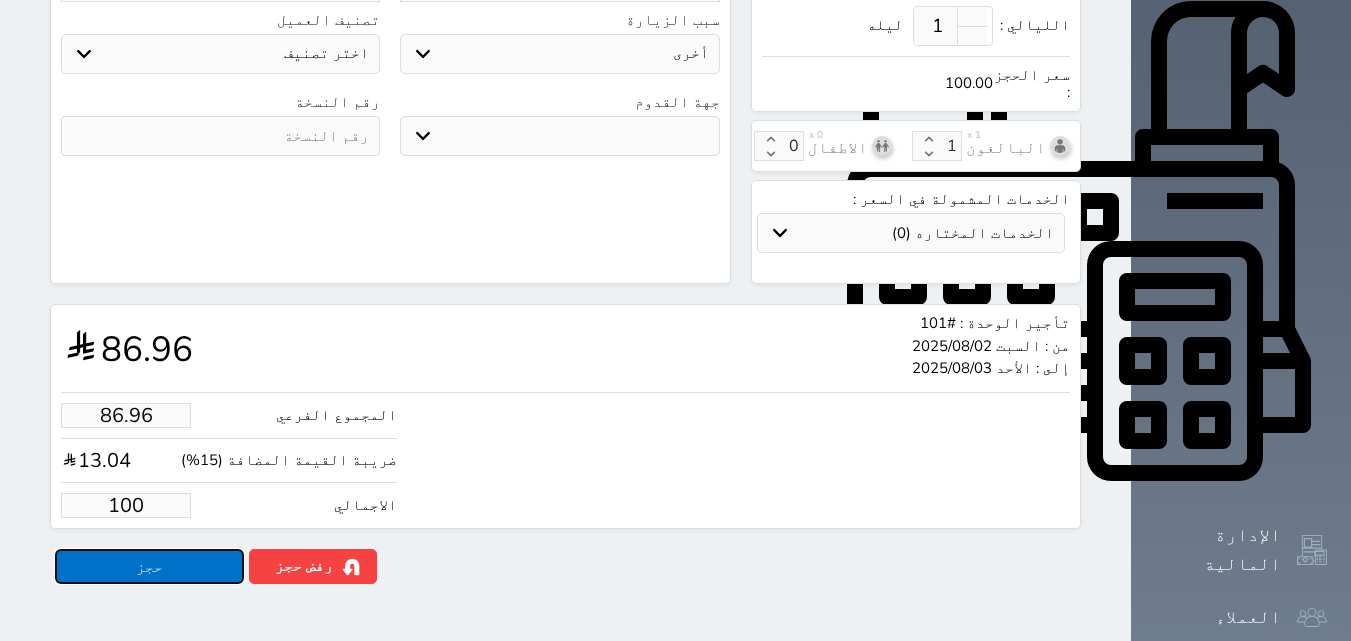 type on "100.00" 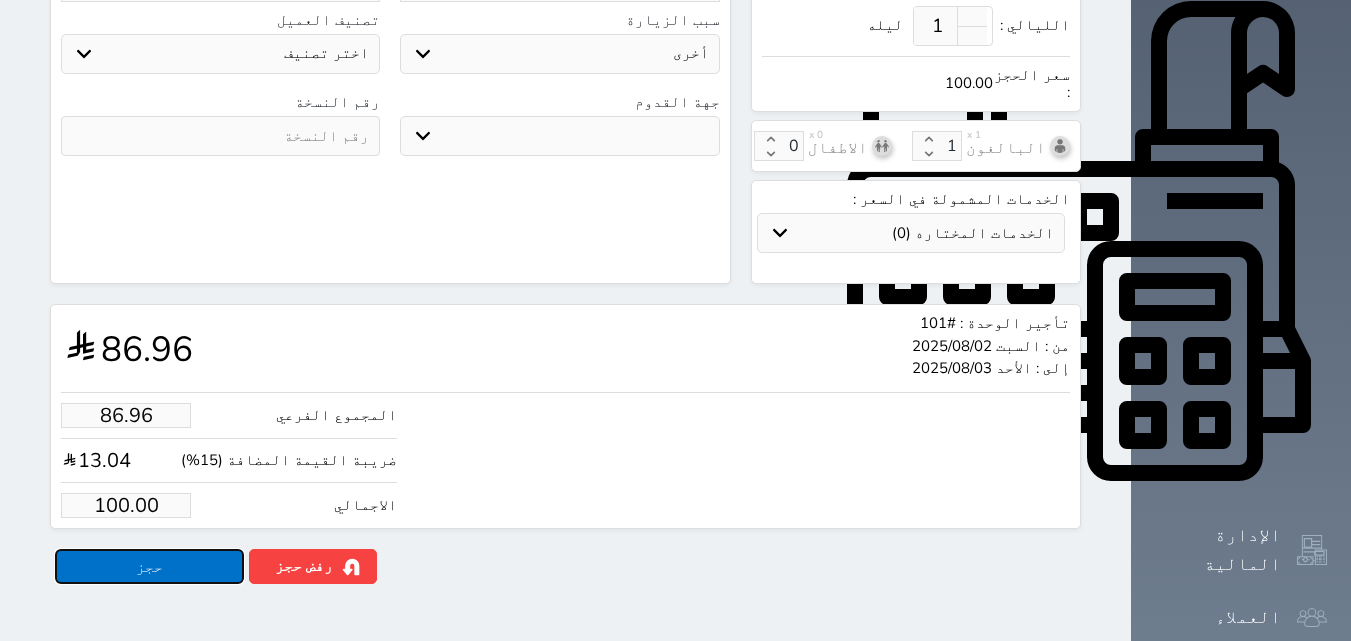 click on "حجز" at bounding box center (149, 566) 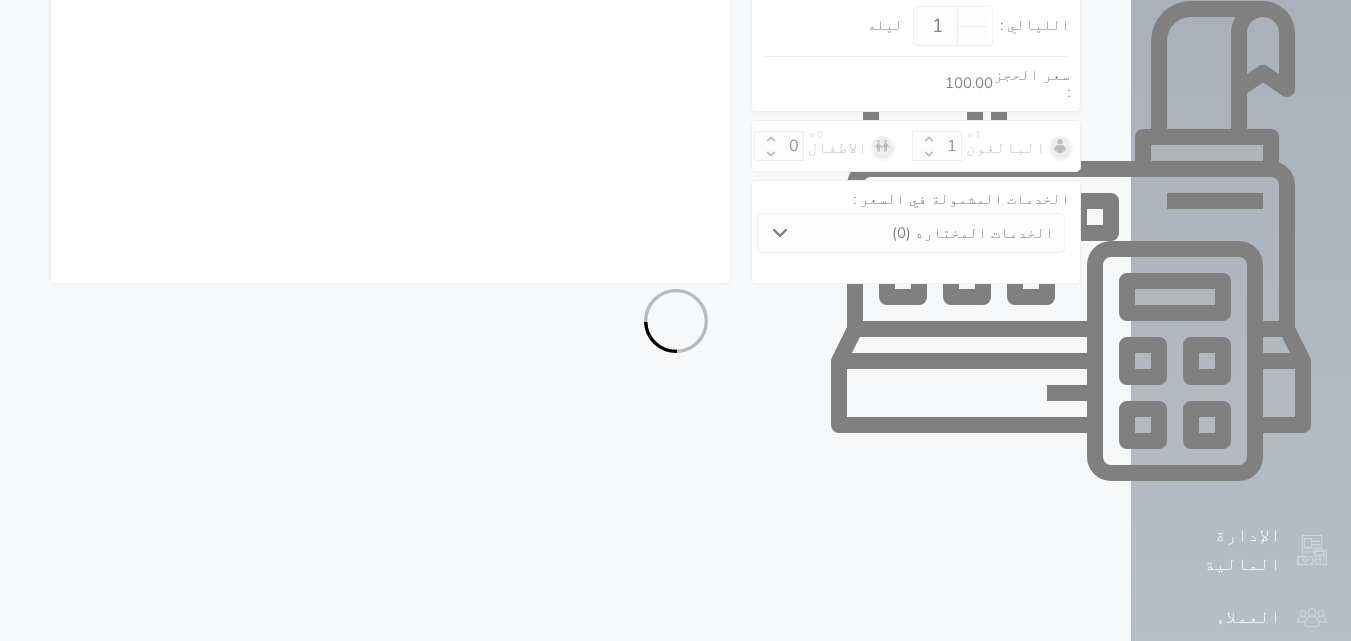 select on "1" 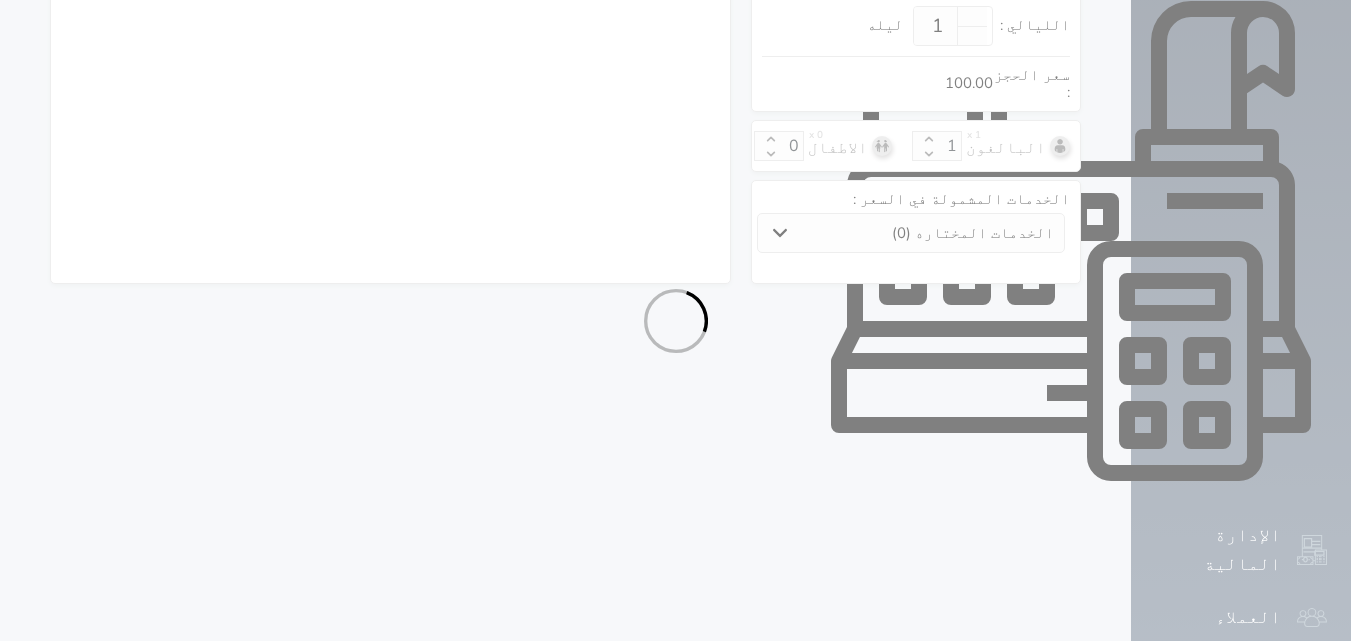 select on "113" 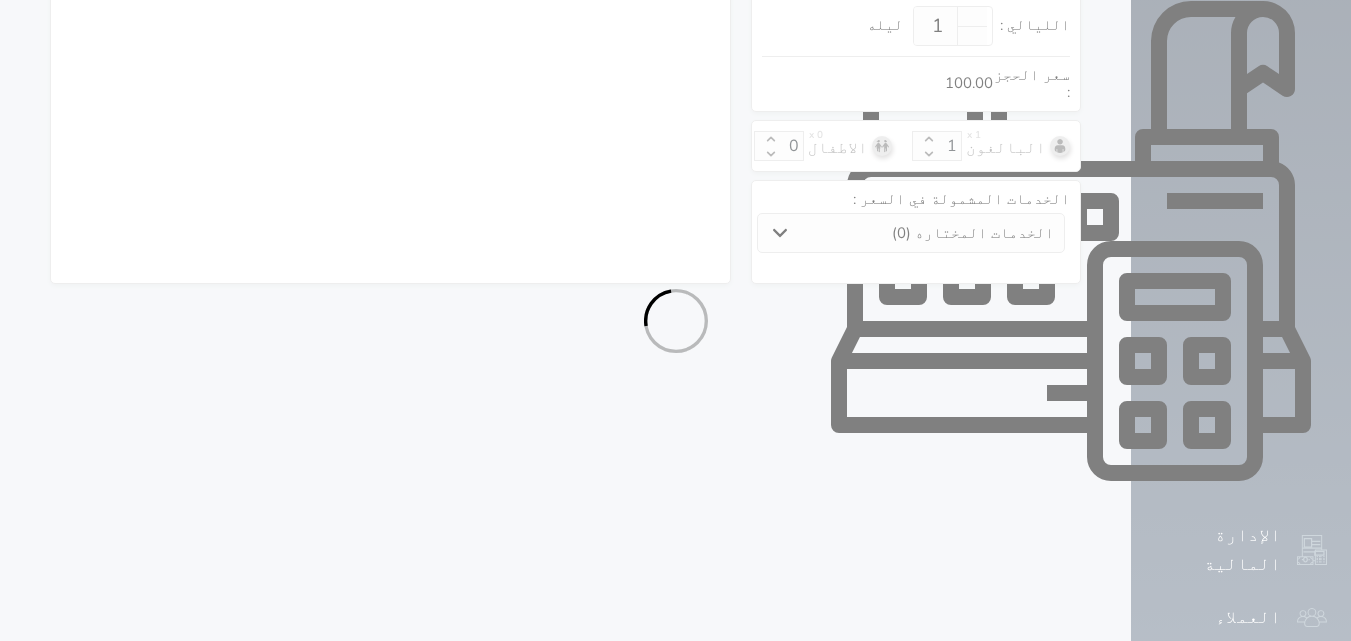 select on "1" 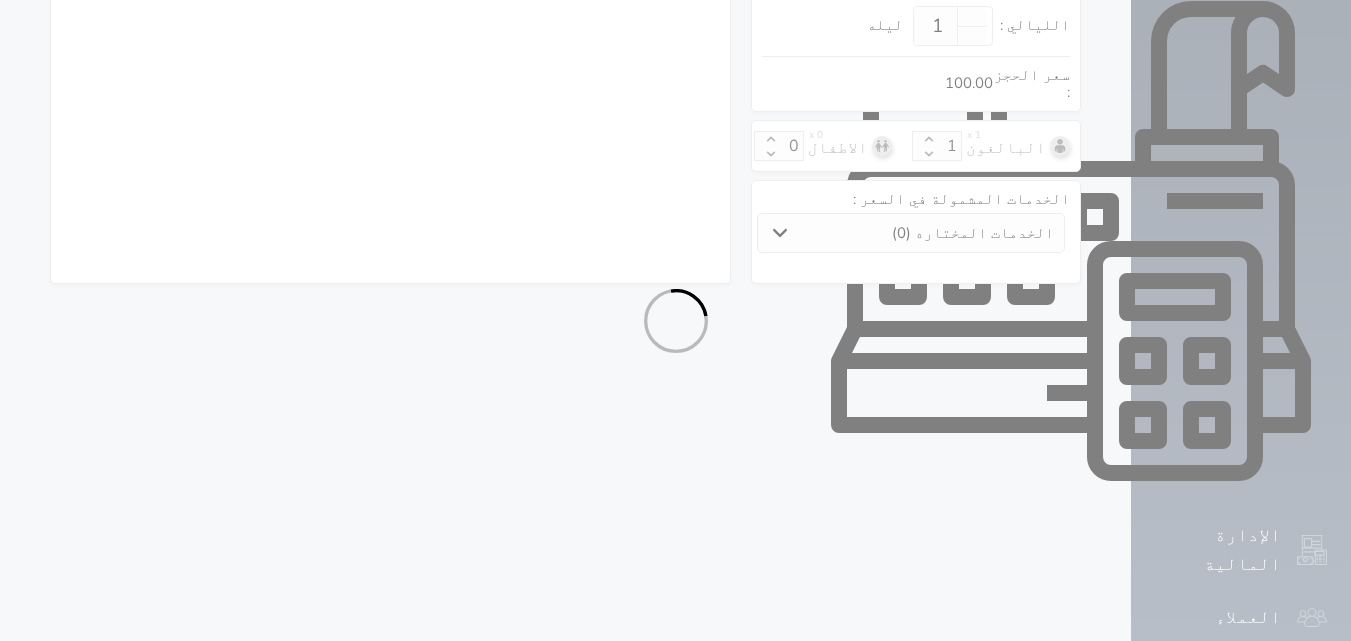 select on "7" 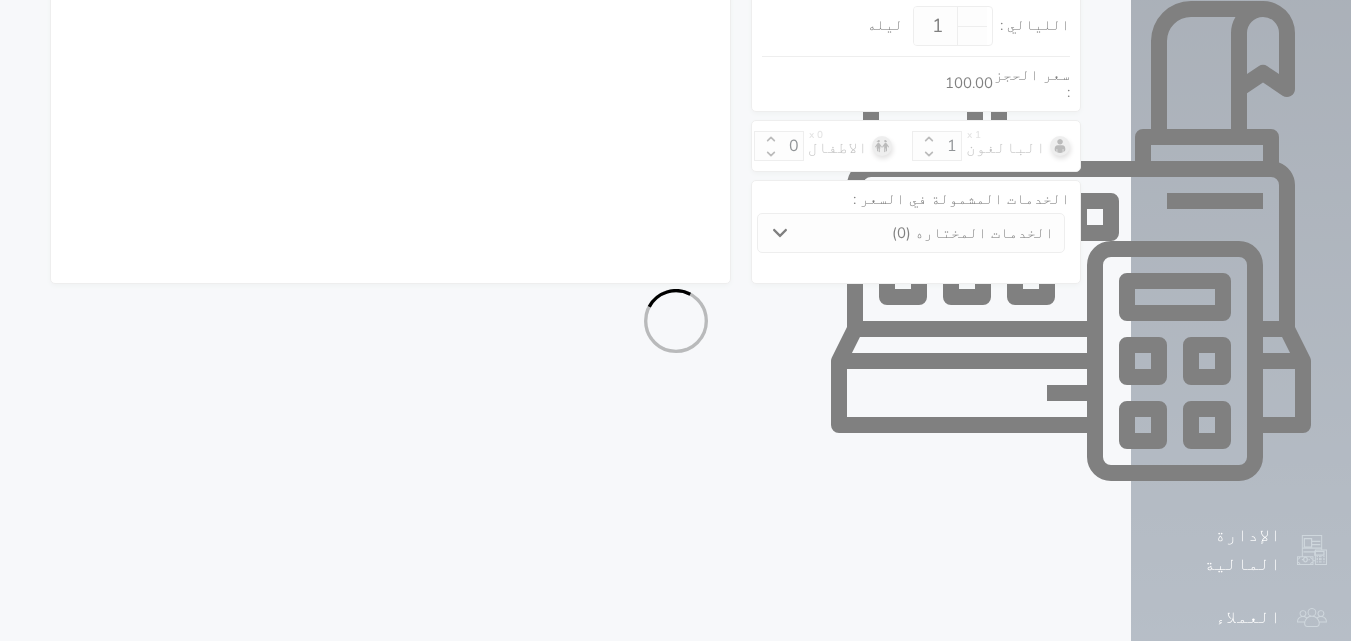 select 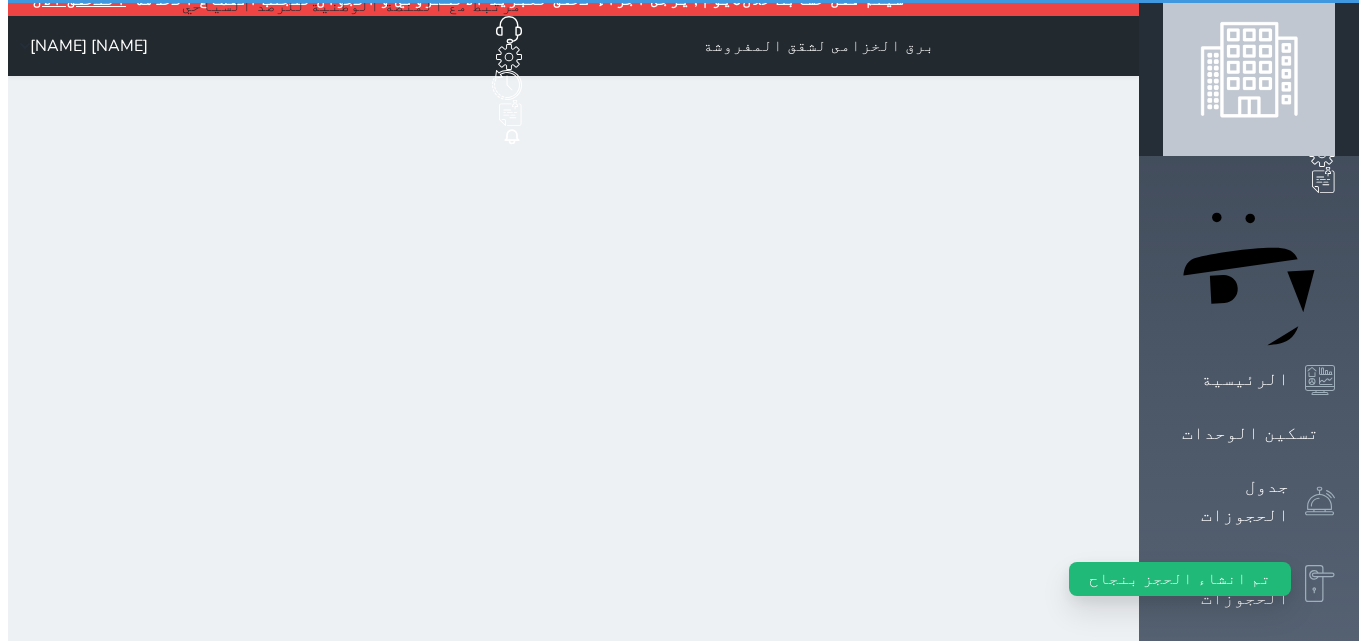 scroll, scrollTop: 0, scrollLeft: 0, axis: both 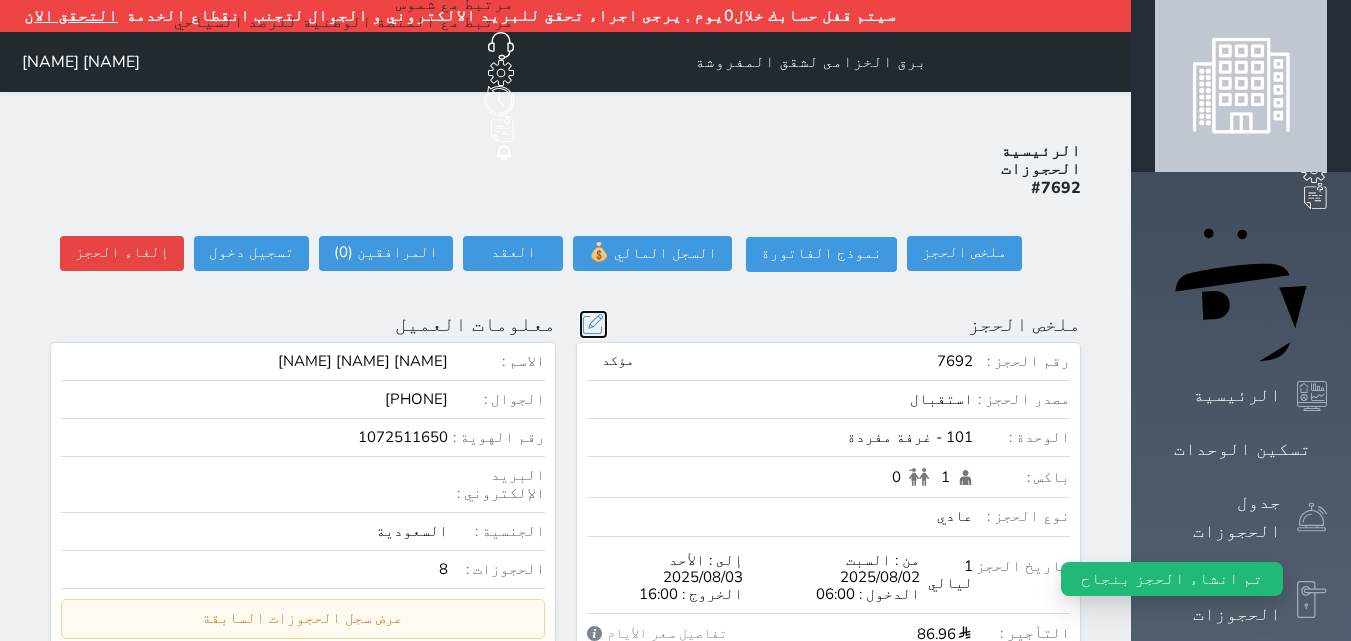 click at bounding box center (593, 324) 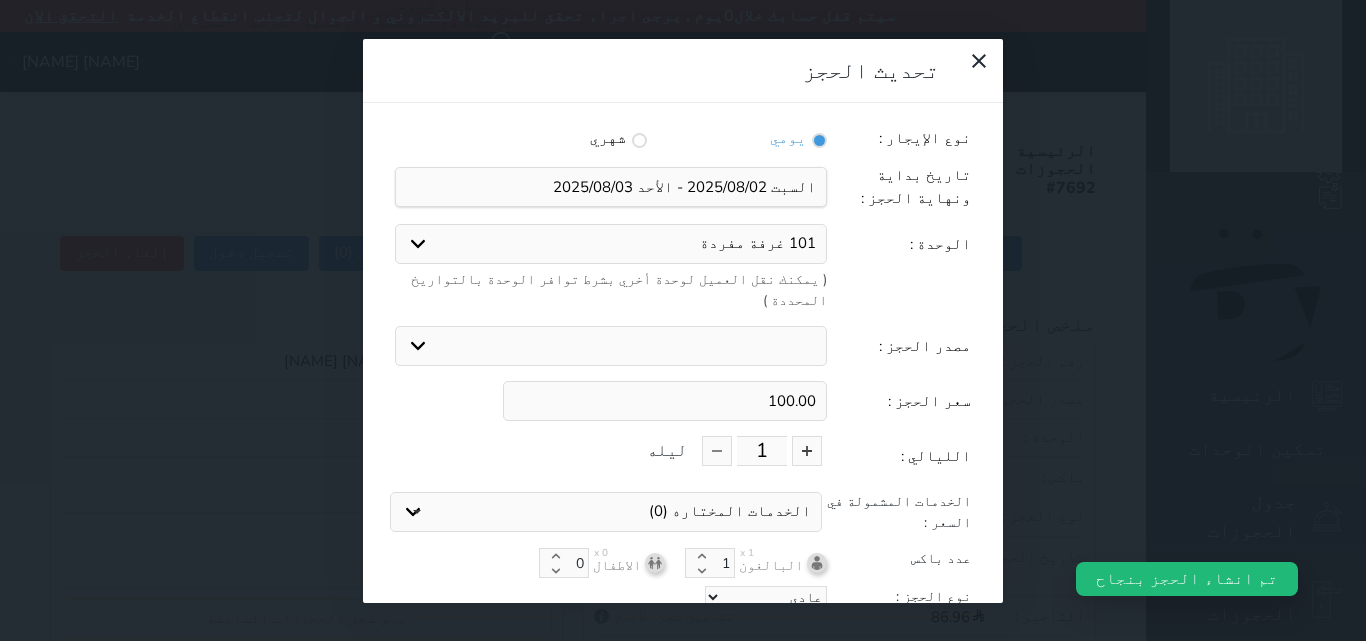 scroll, scrollTop: 45, scrollLeft: 0, axis: vertical 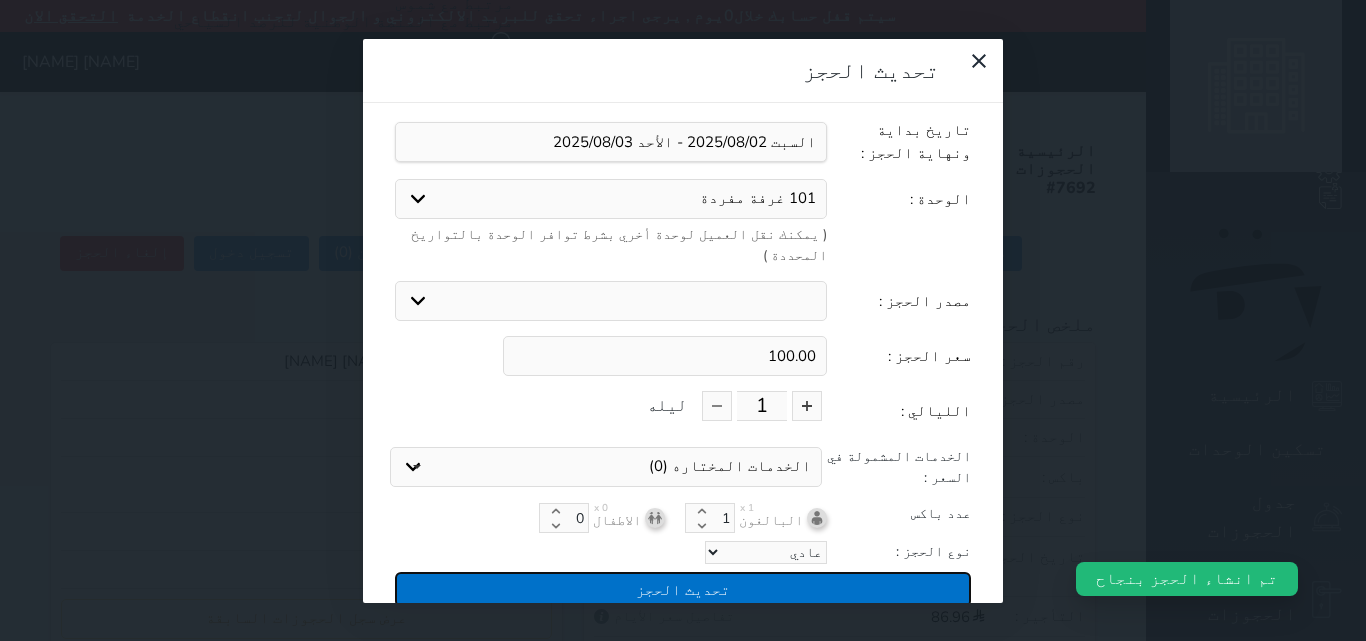 click on "تحديث الحجز" at bounding box center (683, 589) 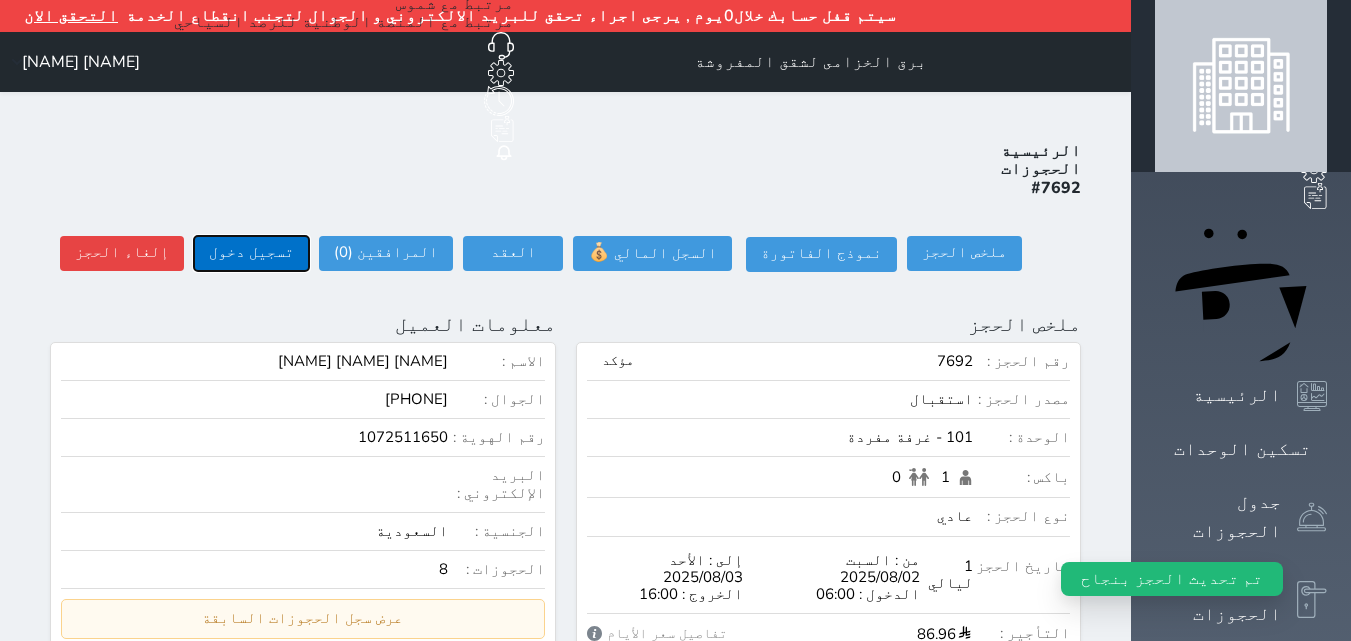 click on "تسجيل دخول" at bounding box center [251, 253] 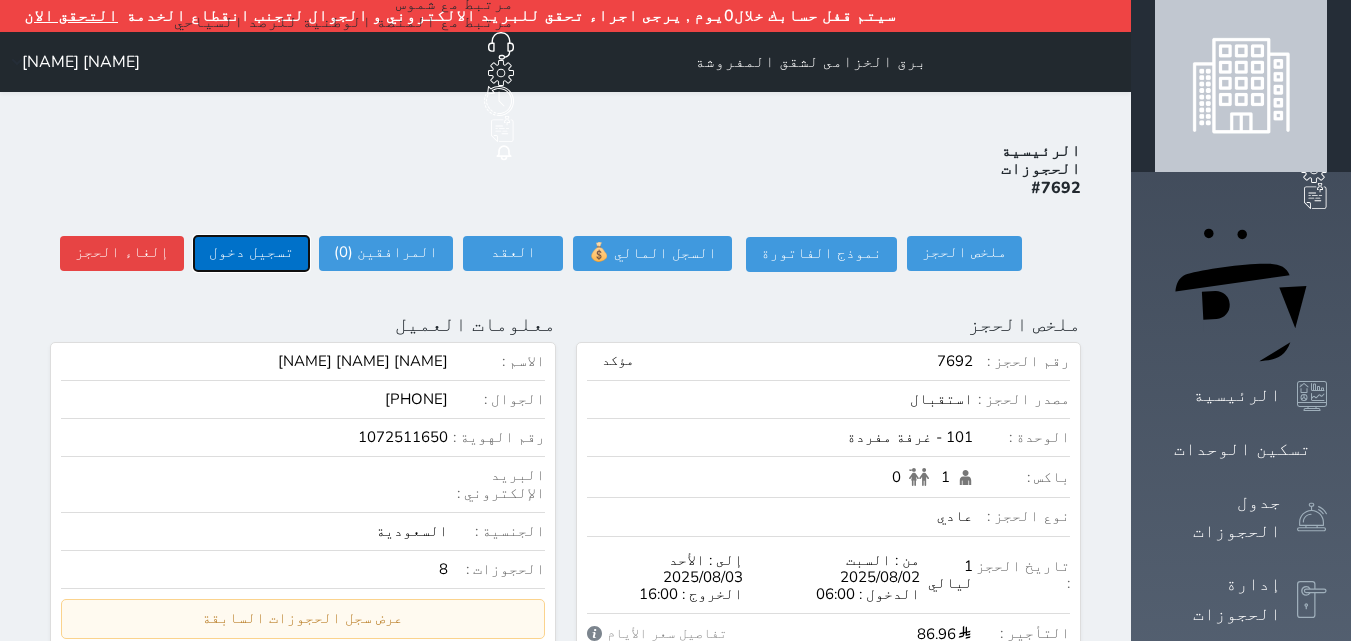 click on "تسجيل دخول" at bounding box center (251, 253) 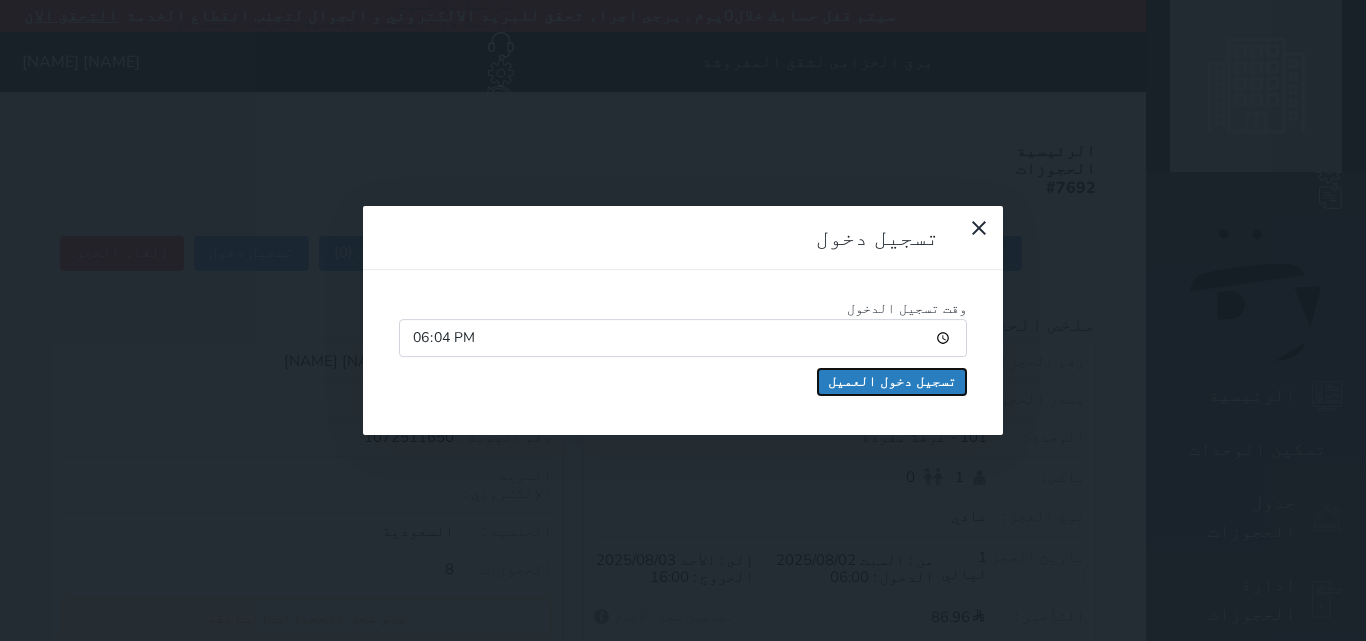 click on "تسجيل دخول العميل" at bounding box center (892, 382) 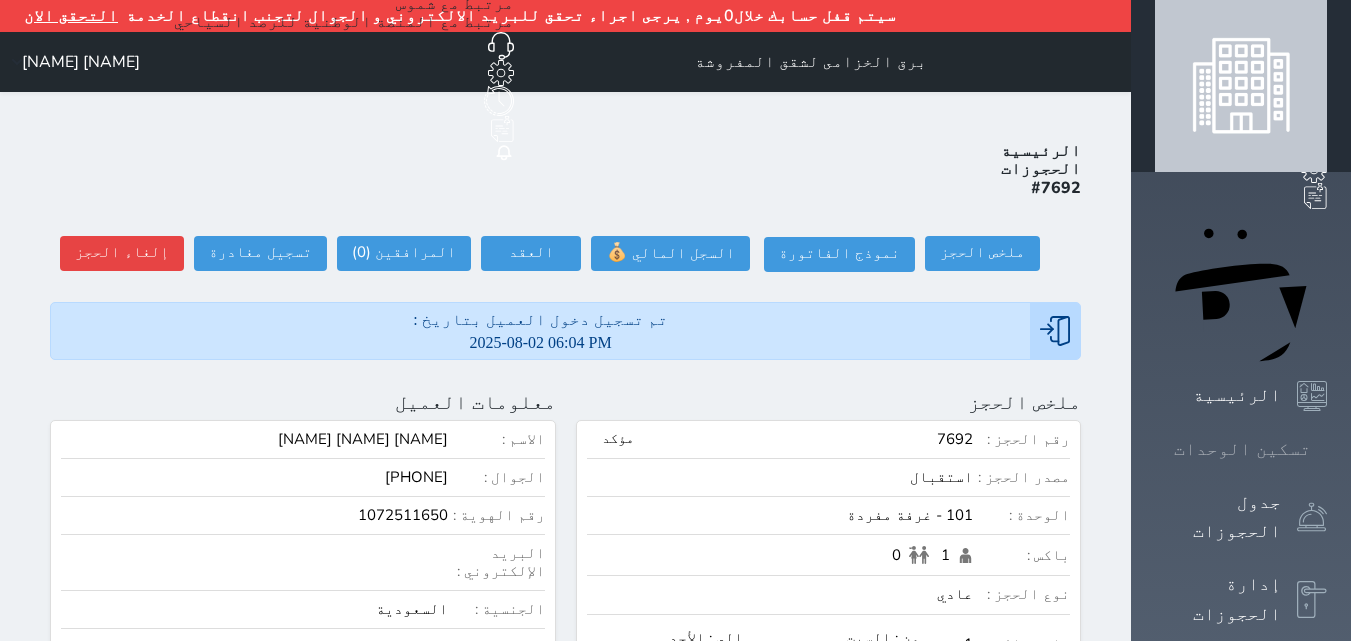 click 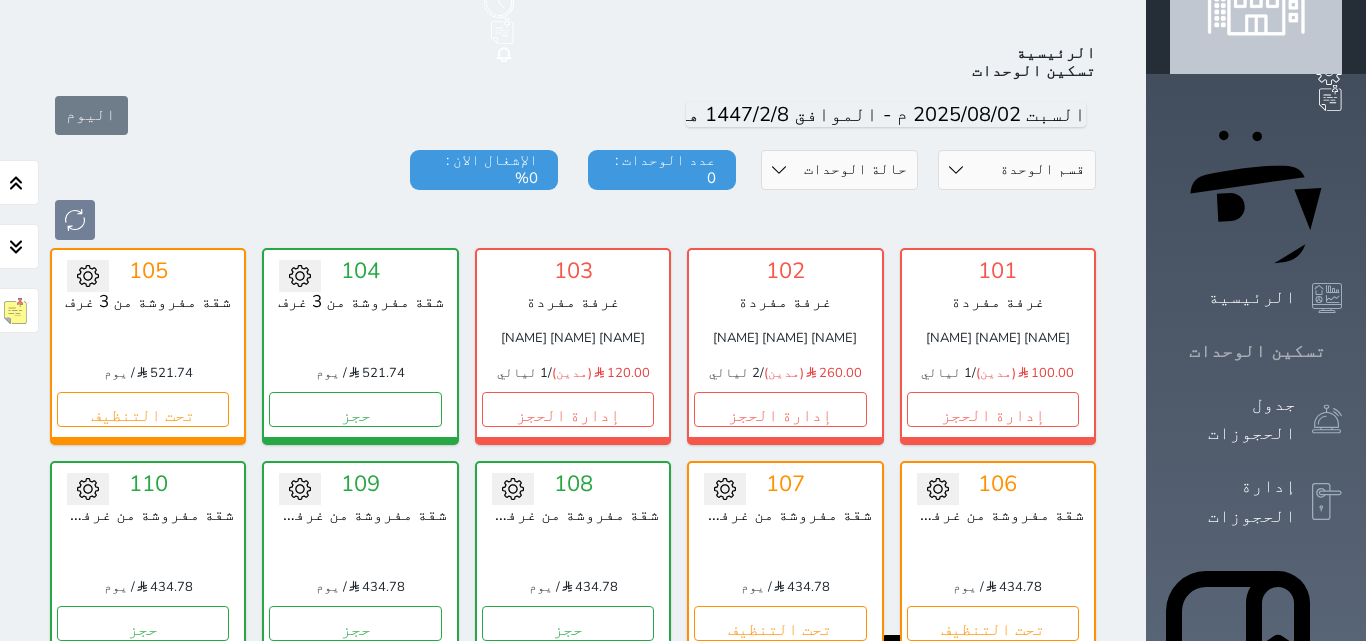 scroll, scrollTop: 110, scrollLeft: 0, axis: vertical 